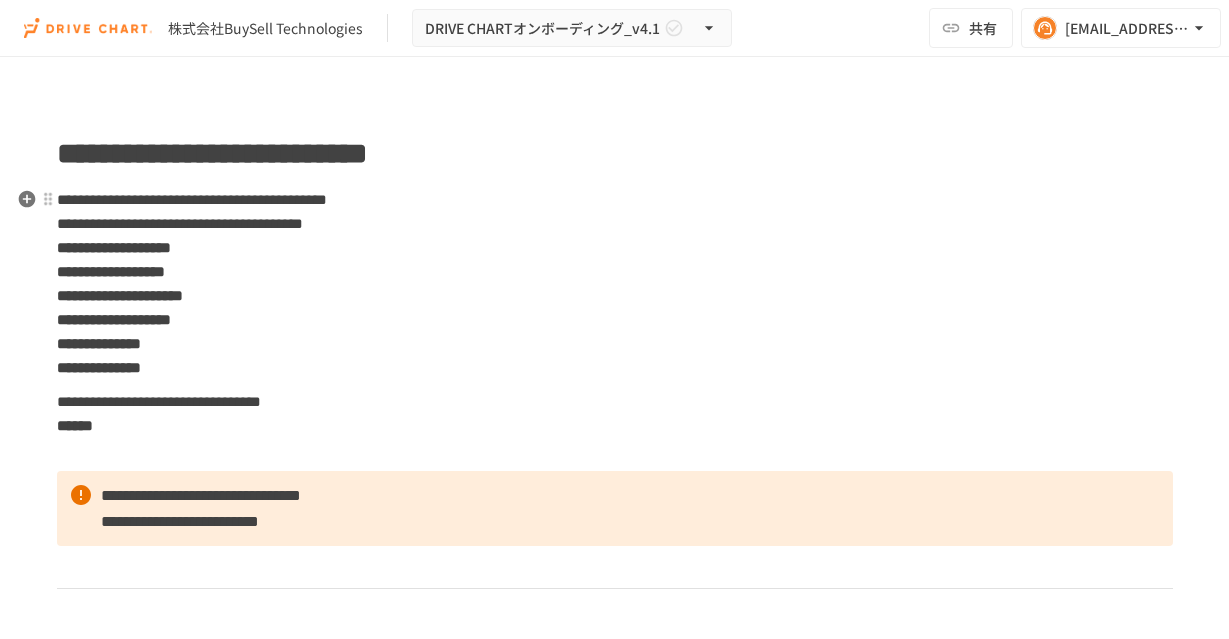 scroll, scrollTop: 0, scrollLeft: 0, axis: both 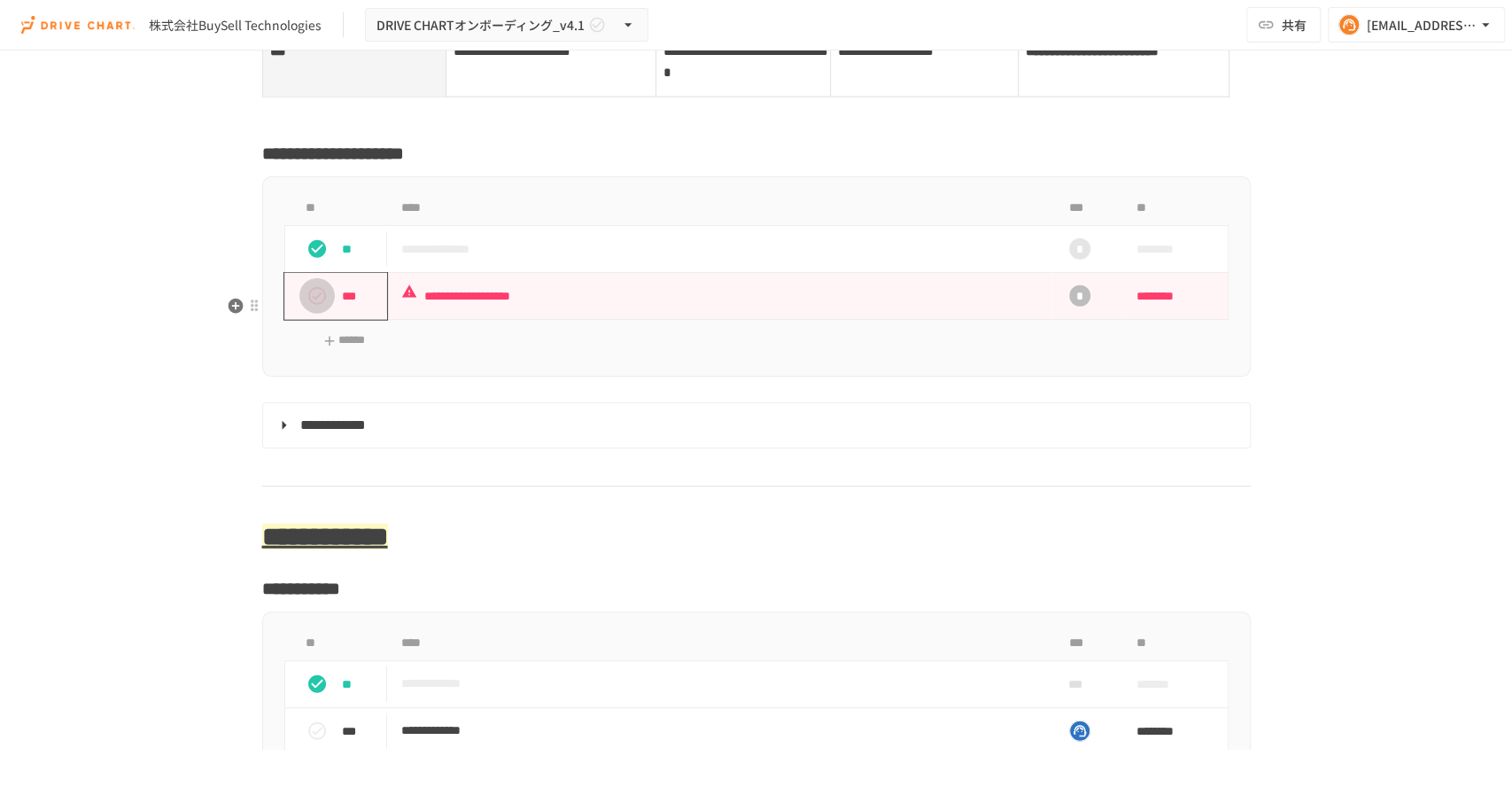 click 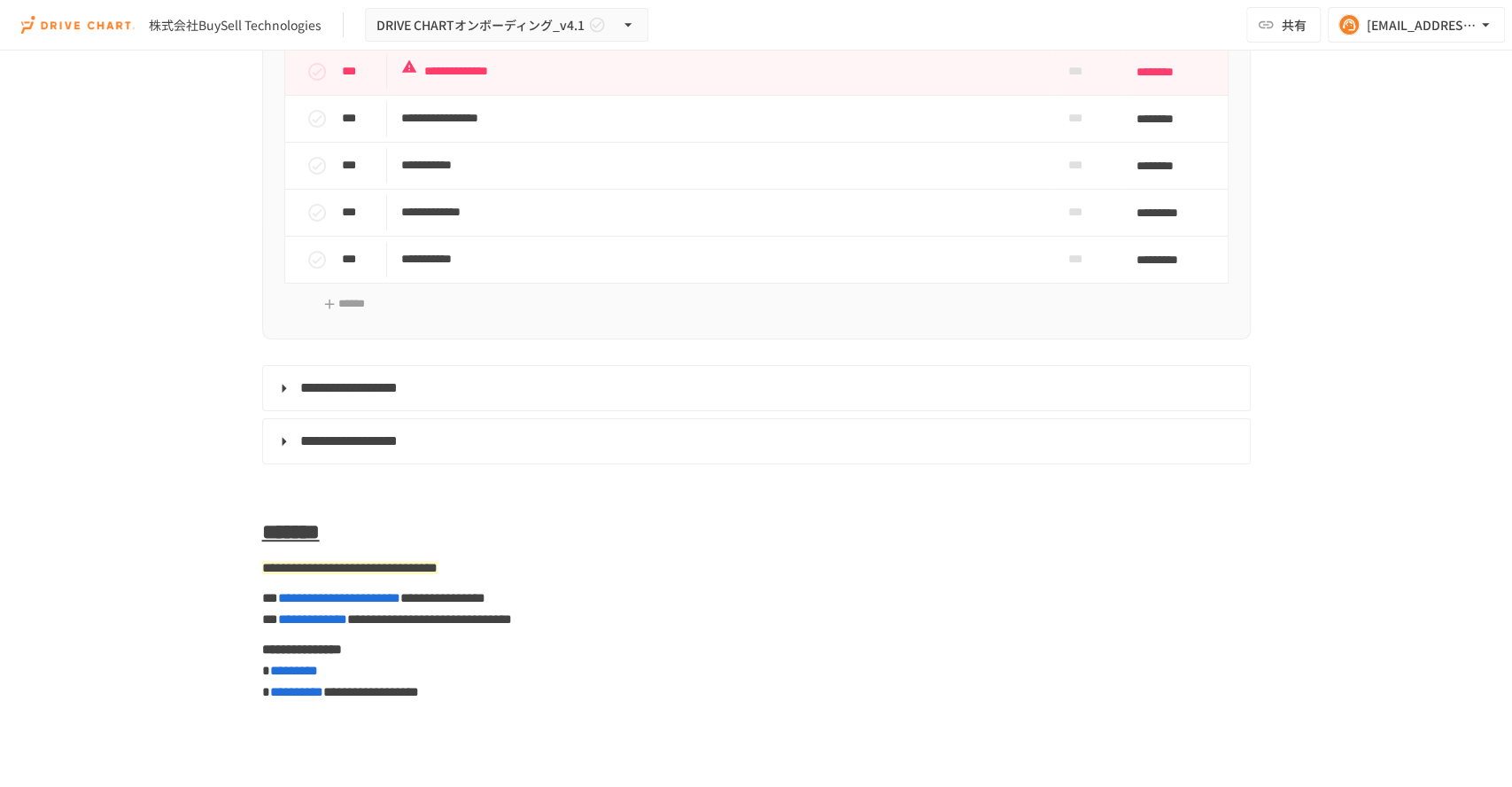 scroll, scrollTop: 9276, scrollLeft: 0, axis: vertical 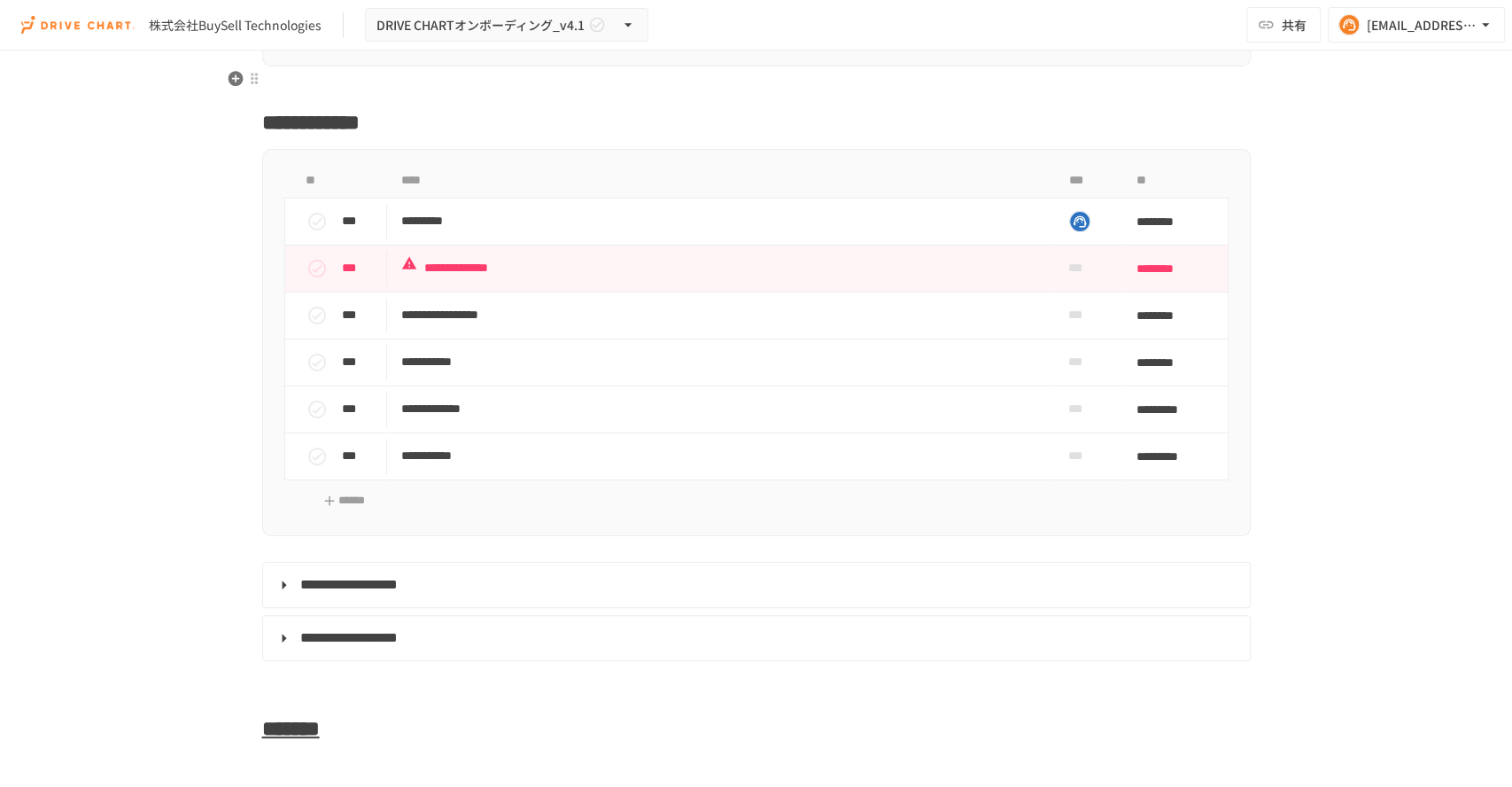 click 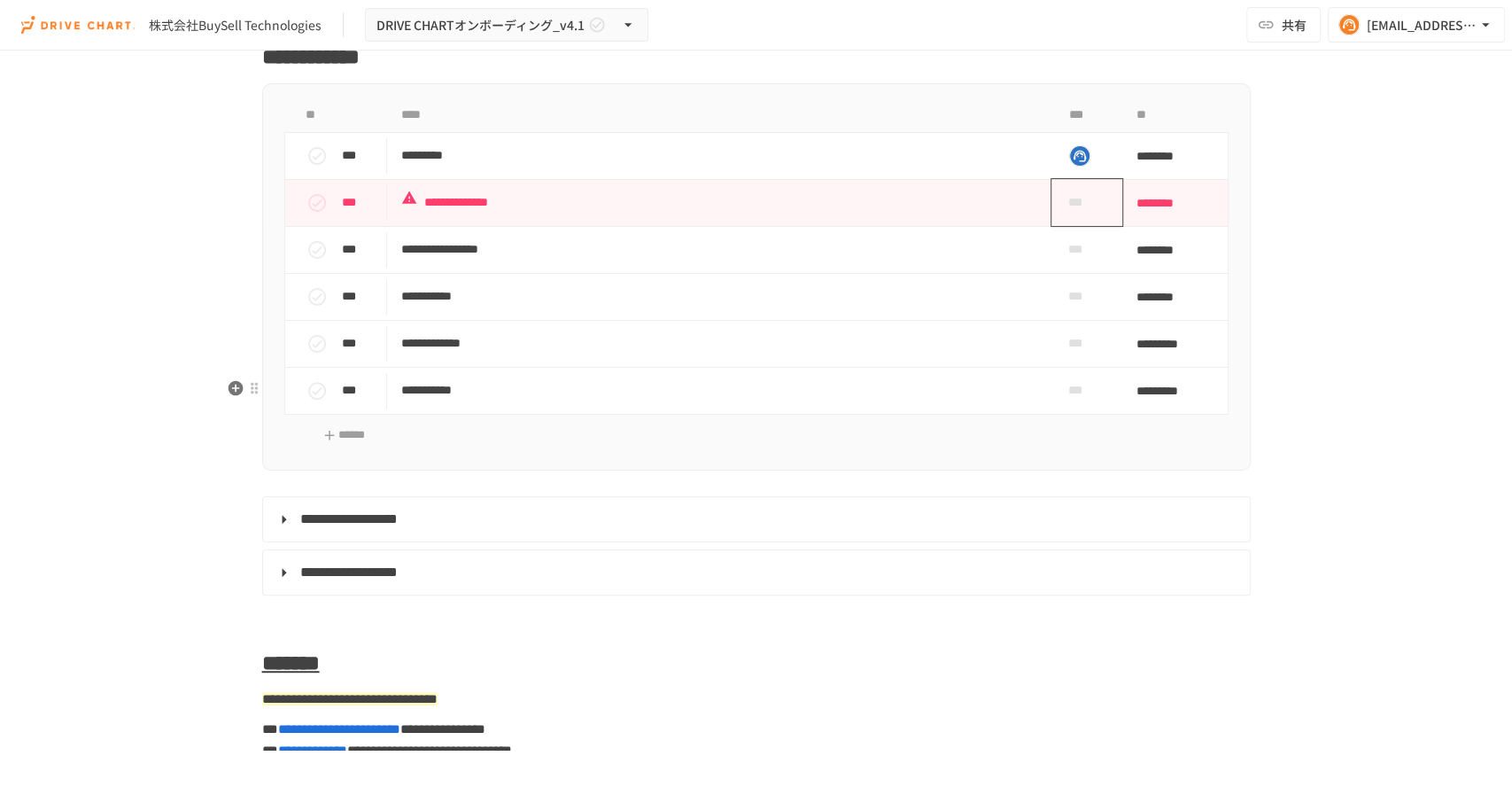scroll, scrollTop: 9374, scrollLeft: 0, axis: vertical 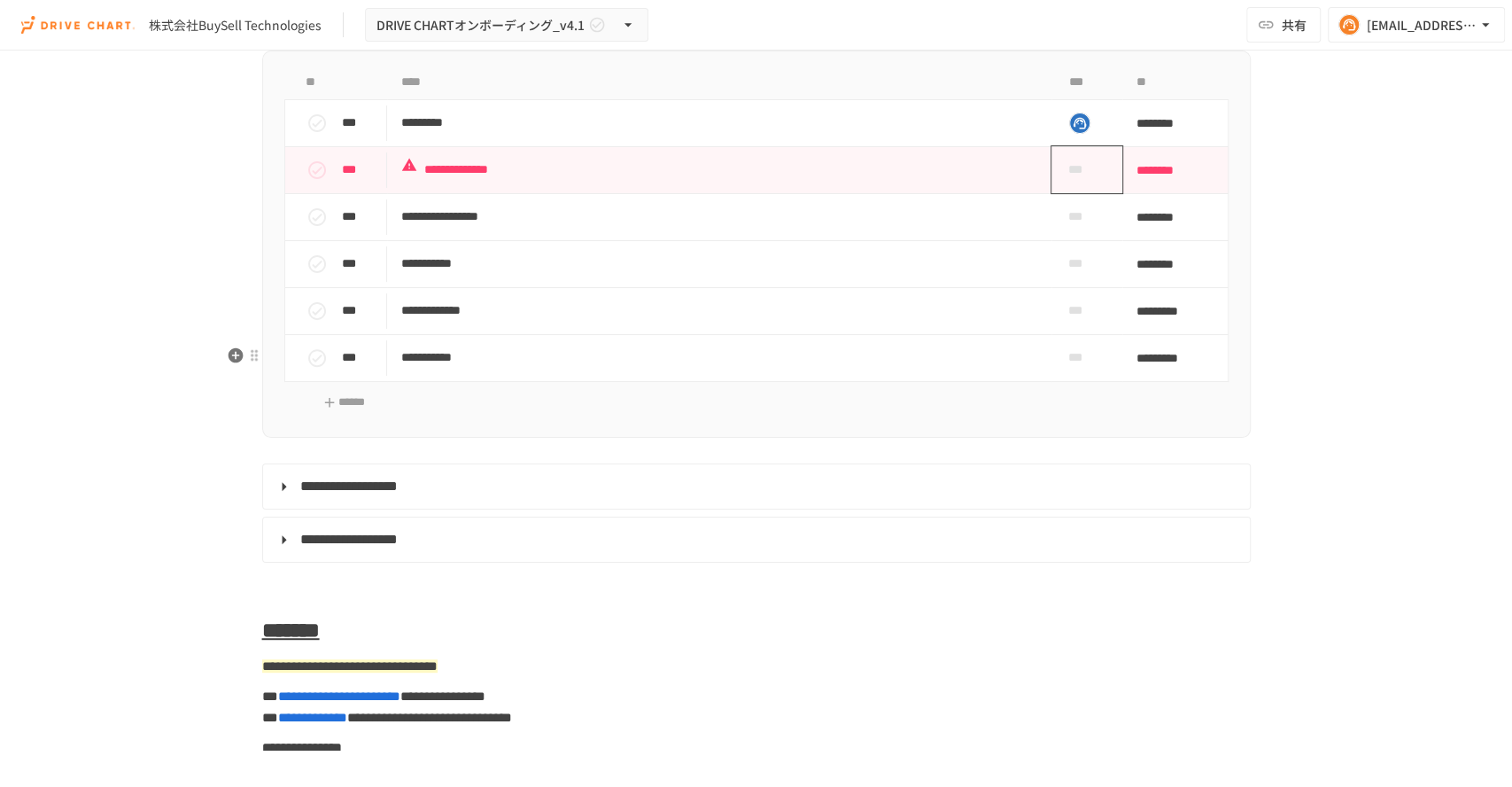 click on "***" at bounding box center (1080, 169) 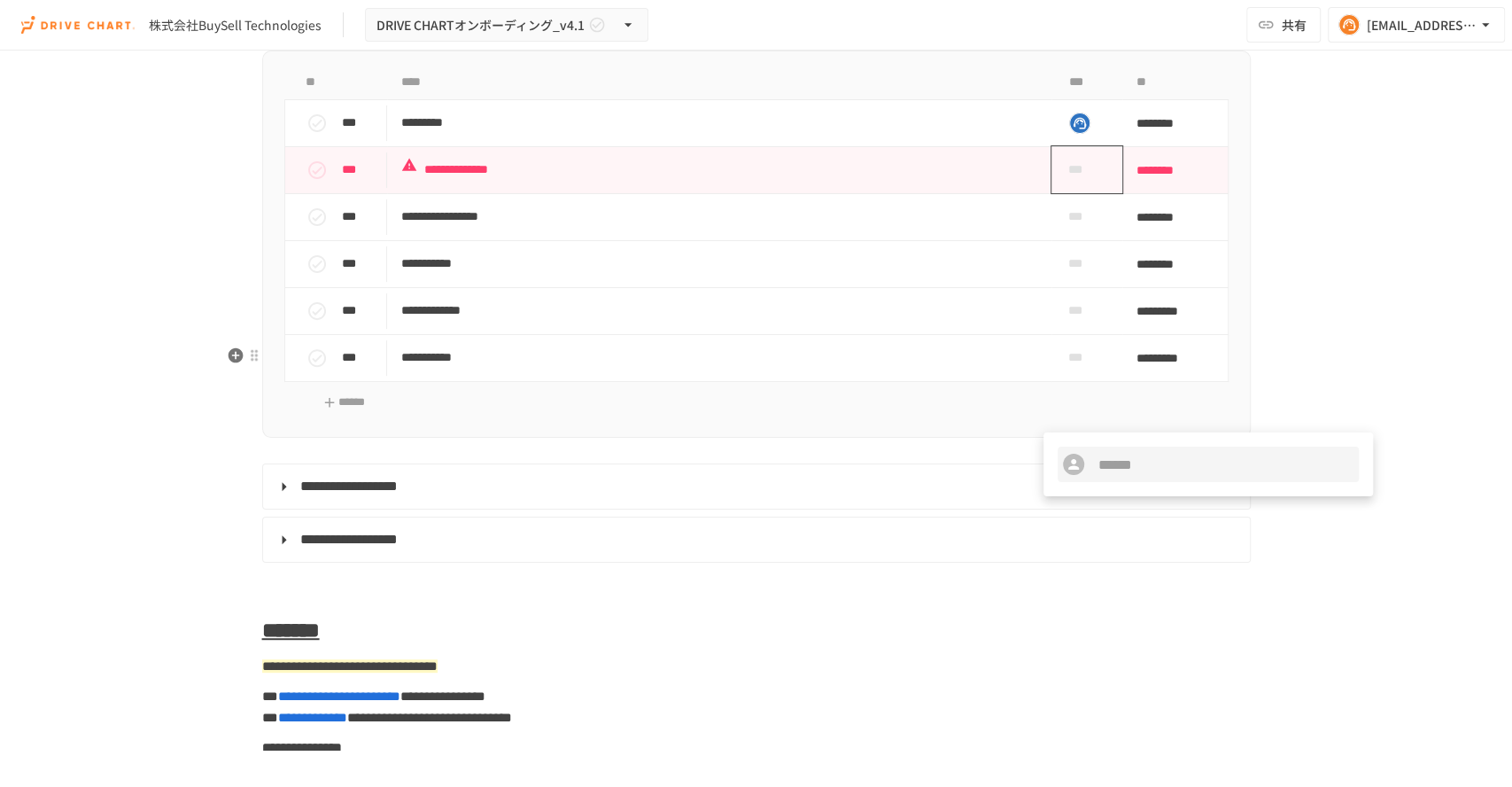 click on "​ ​" at bounding box center [1208, 464] 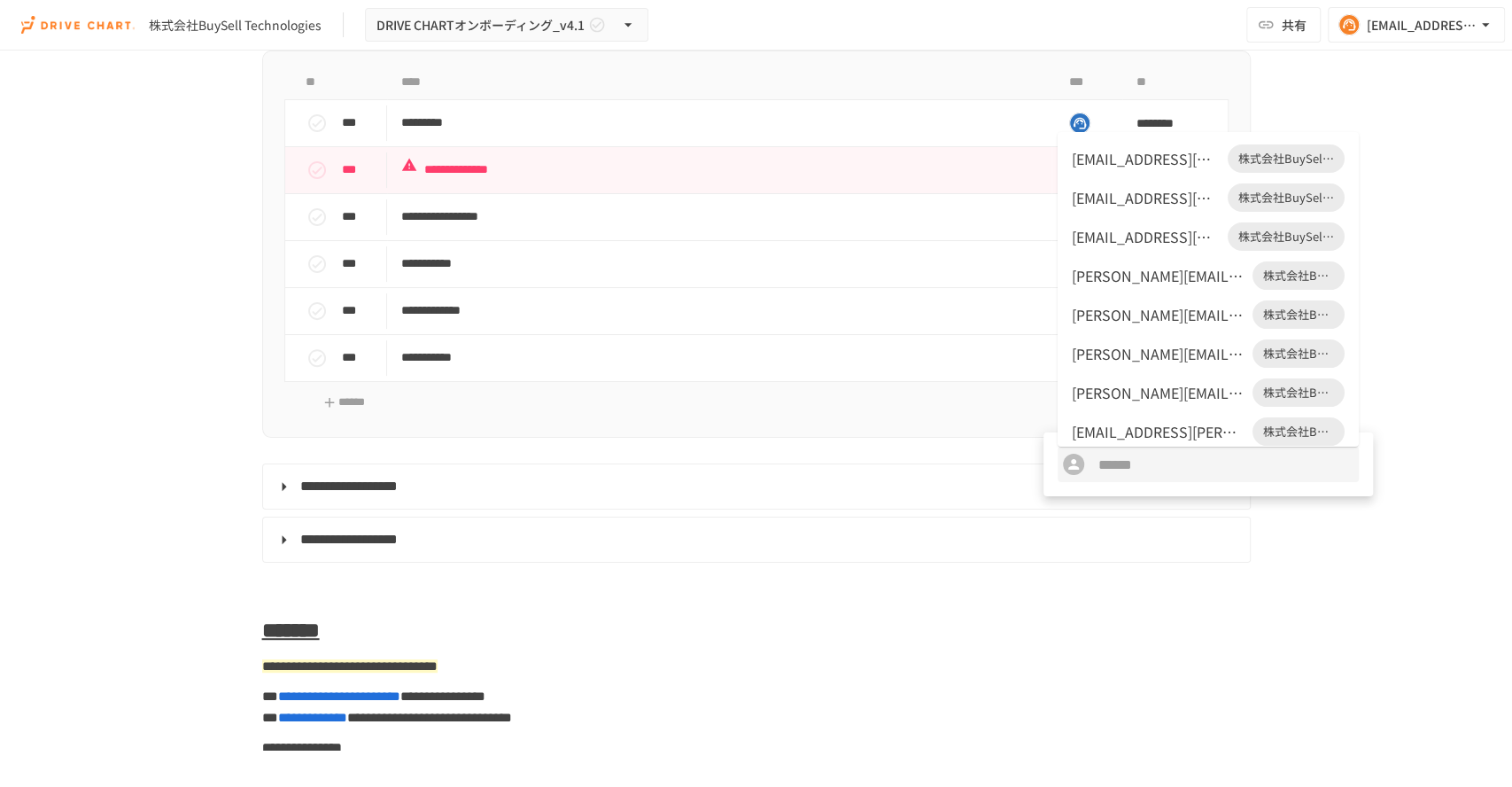 click on "y.okada@buysell-technologies.com" at bounding box center (1146, 198) 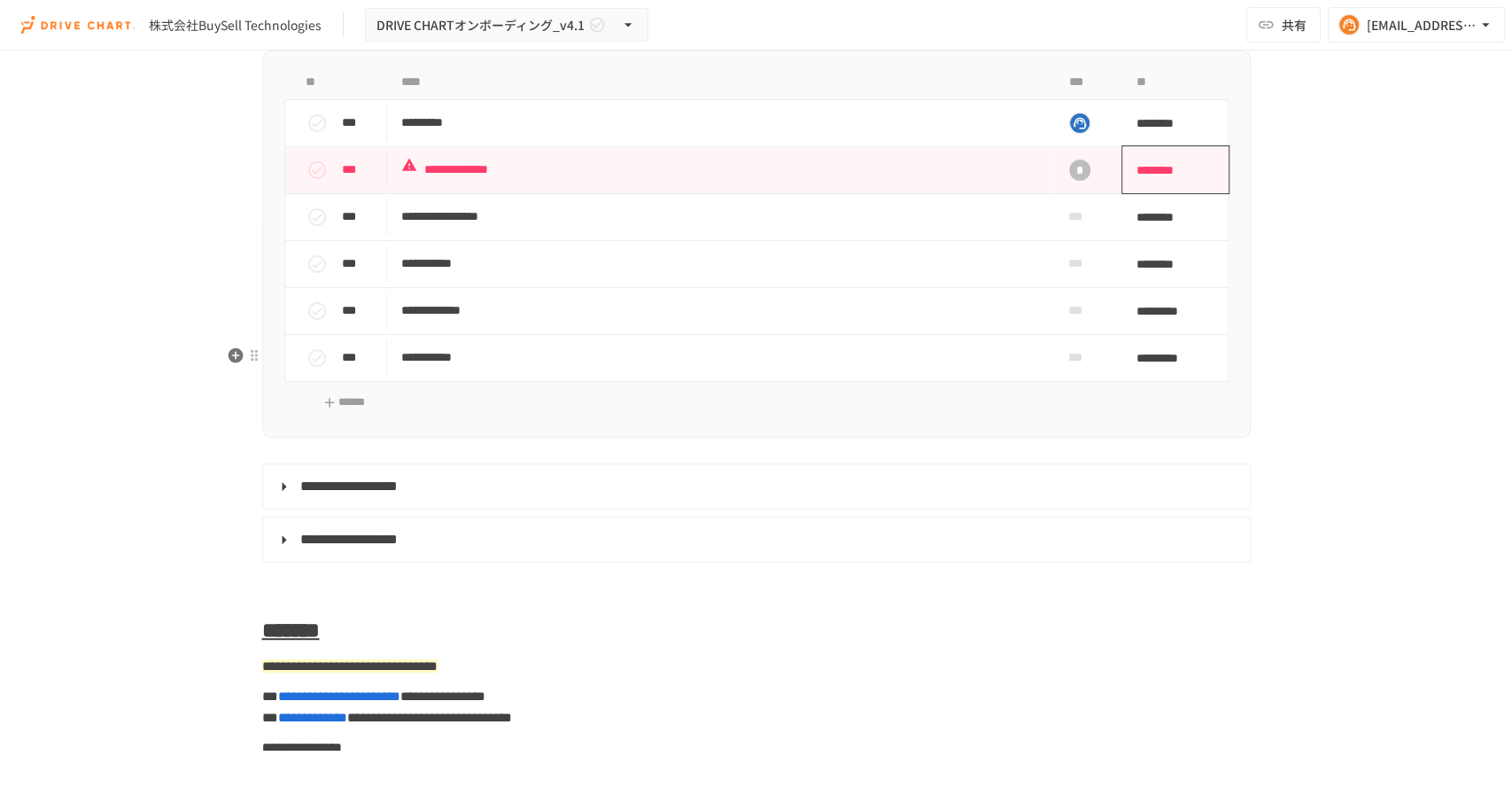 click on "********" at bounding box center [1169, 170] 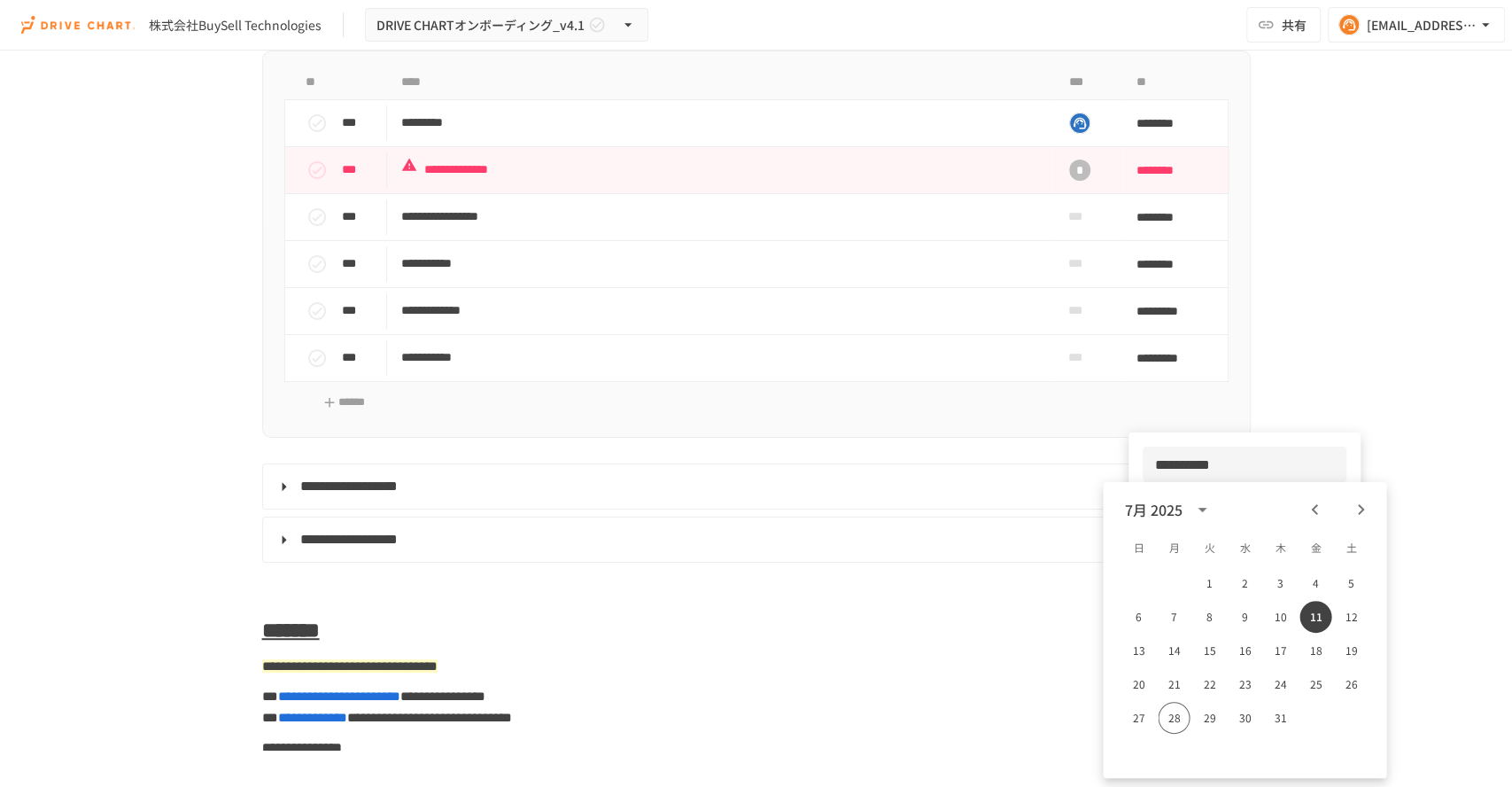 click at bounding box center [756, 394] 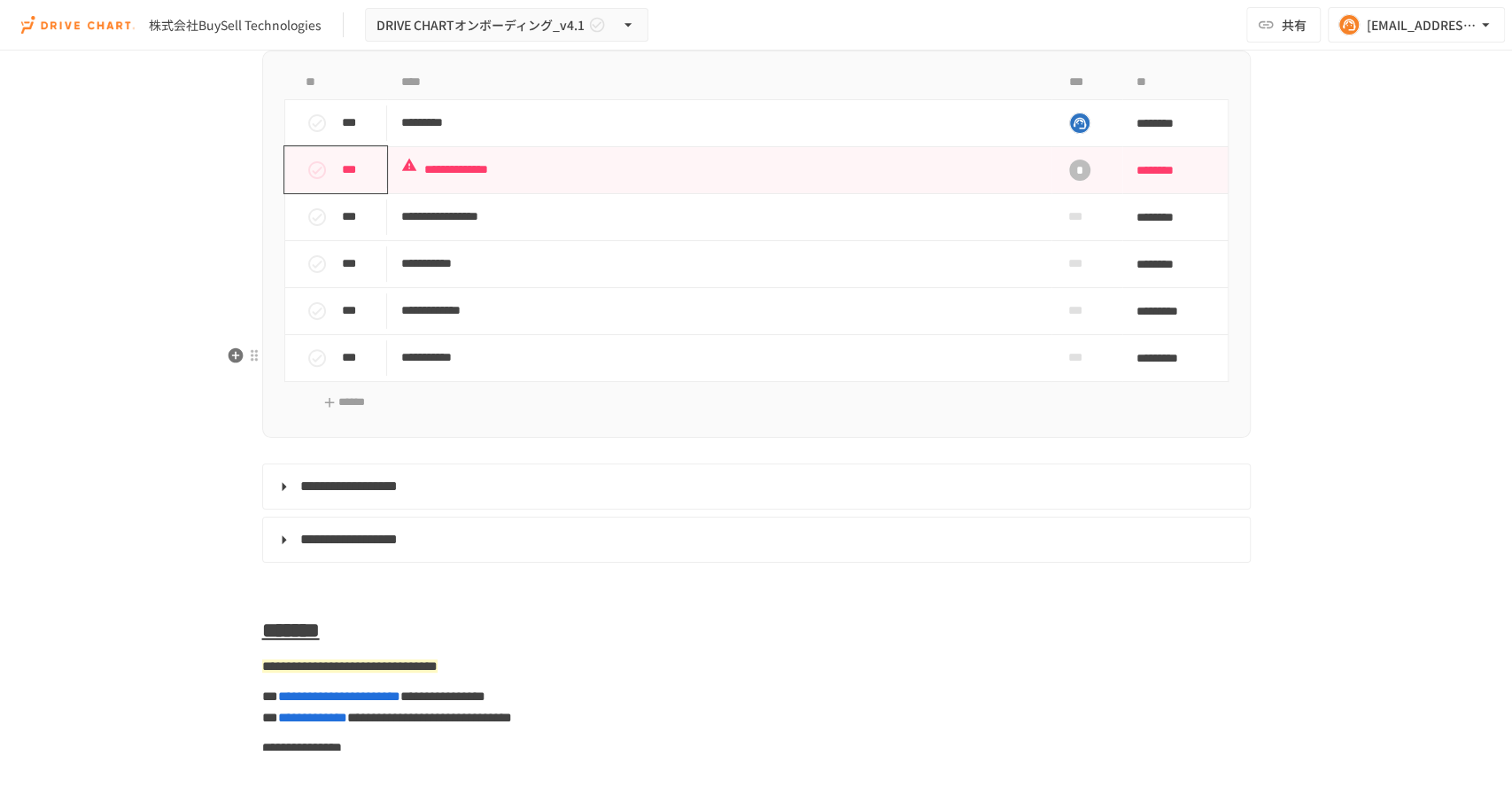 click 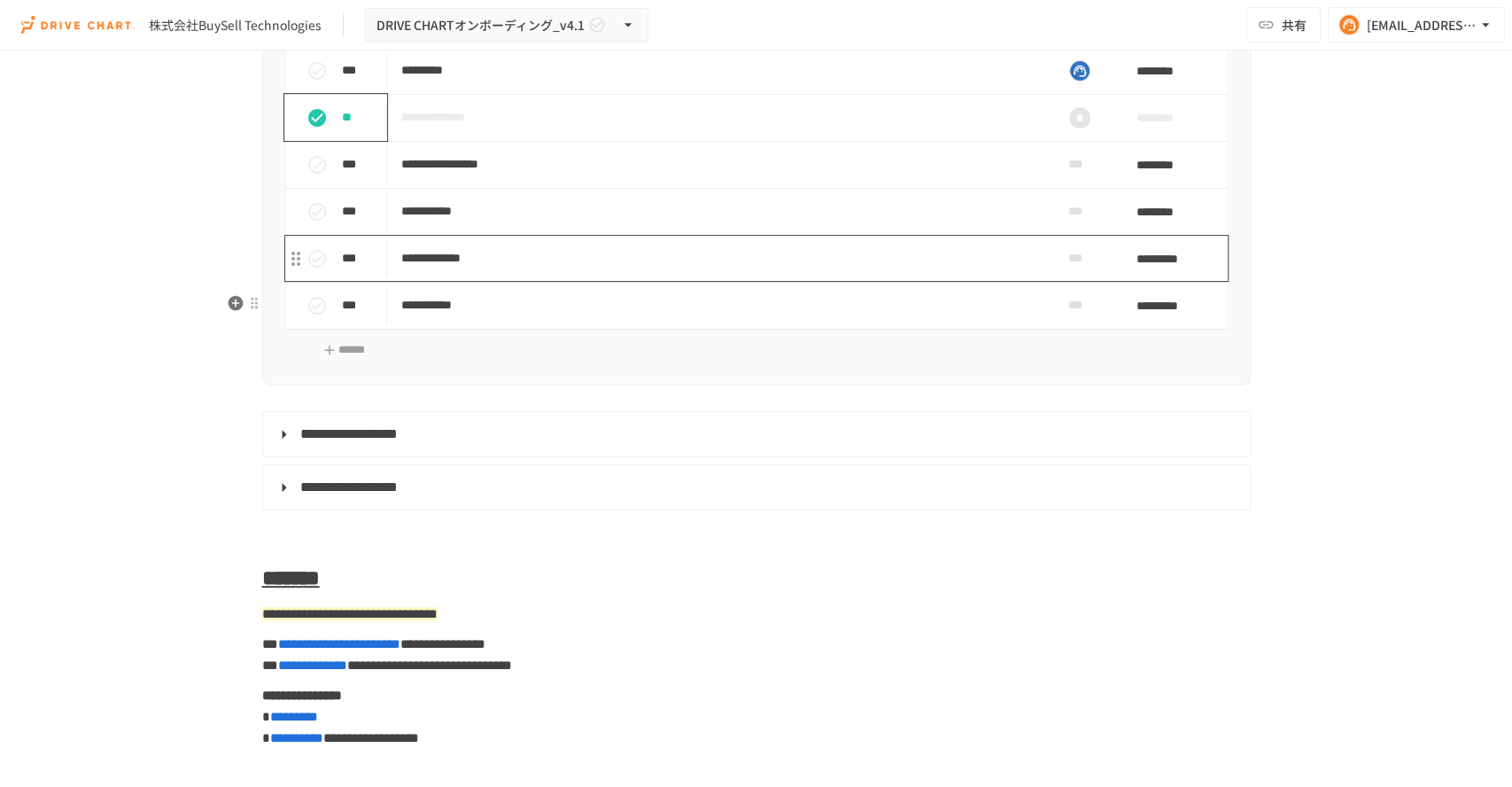 scroll, scrollTop: 9472, scrollLeft: 0, axis: vertical 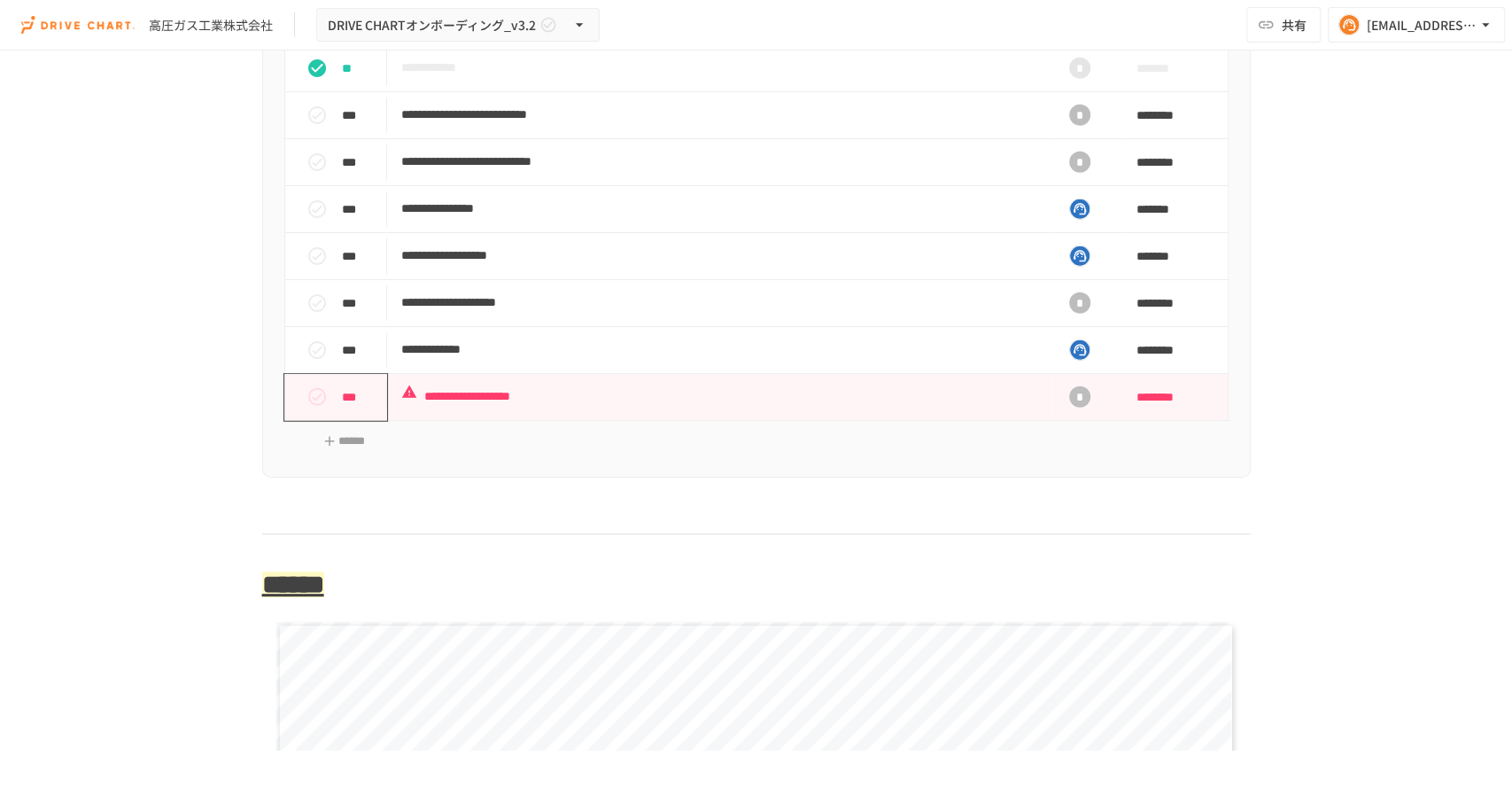click 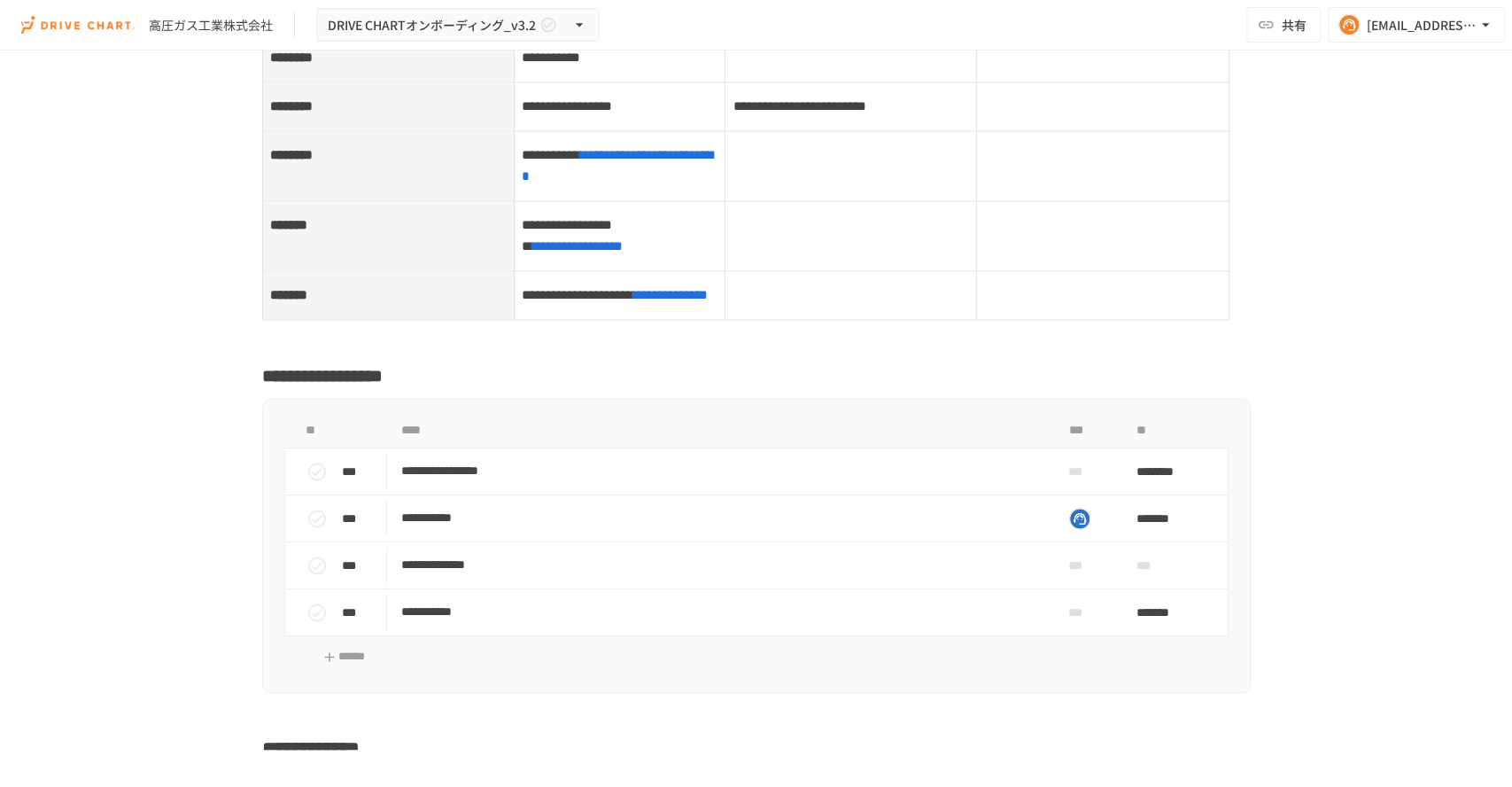 scroll, scrollTop: 6597, scrollLeft: 0, axis: vertical 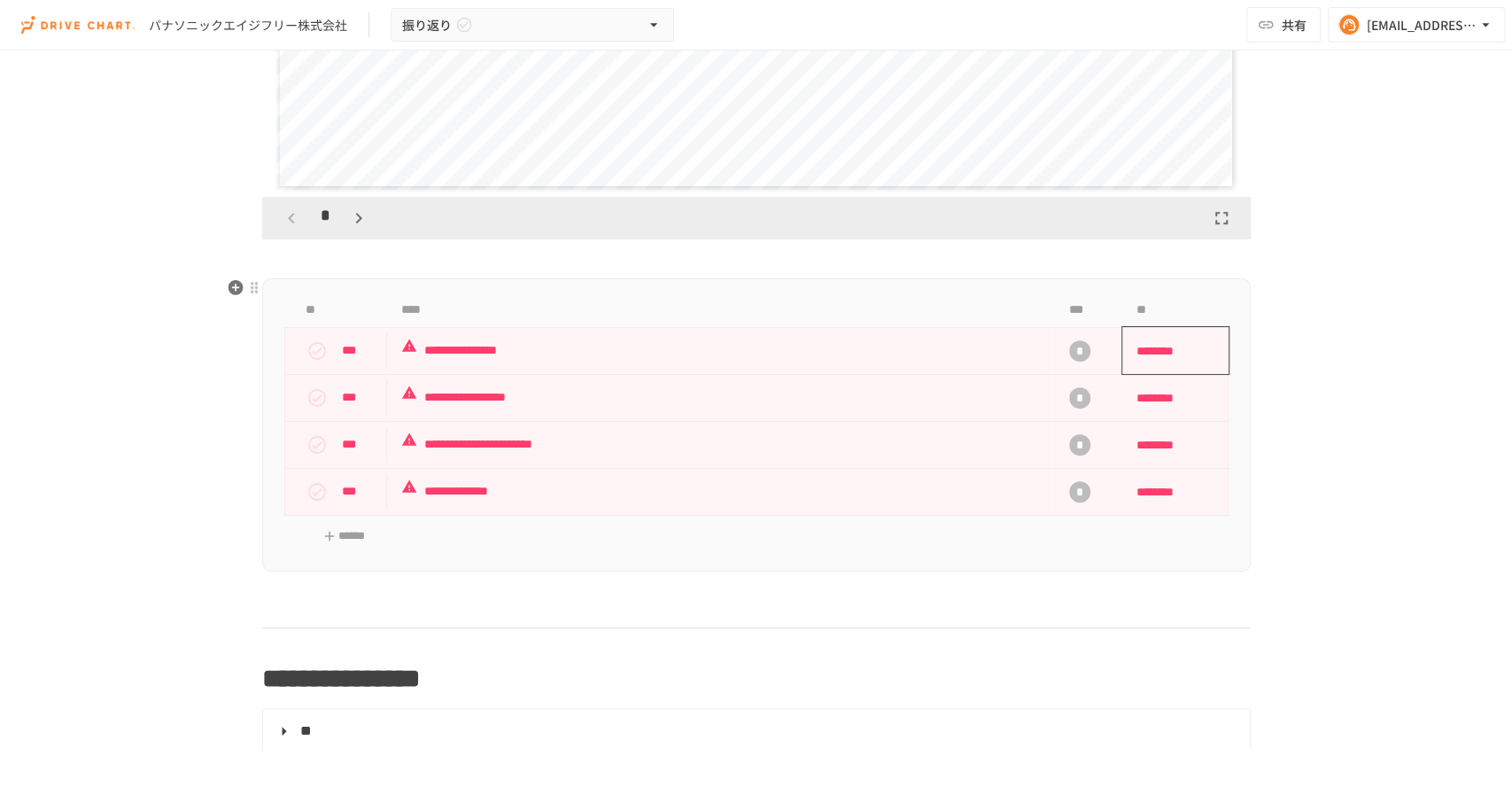 click on "********" at bounding box center (1169, 351) 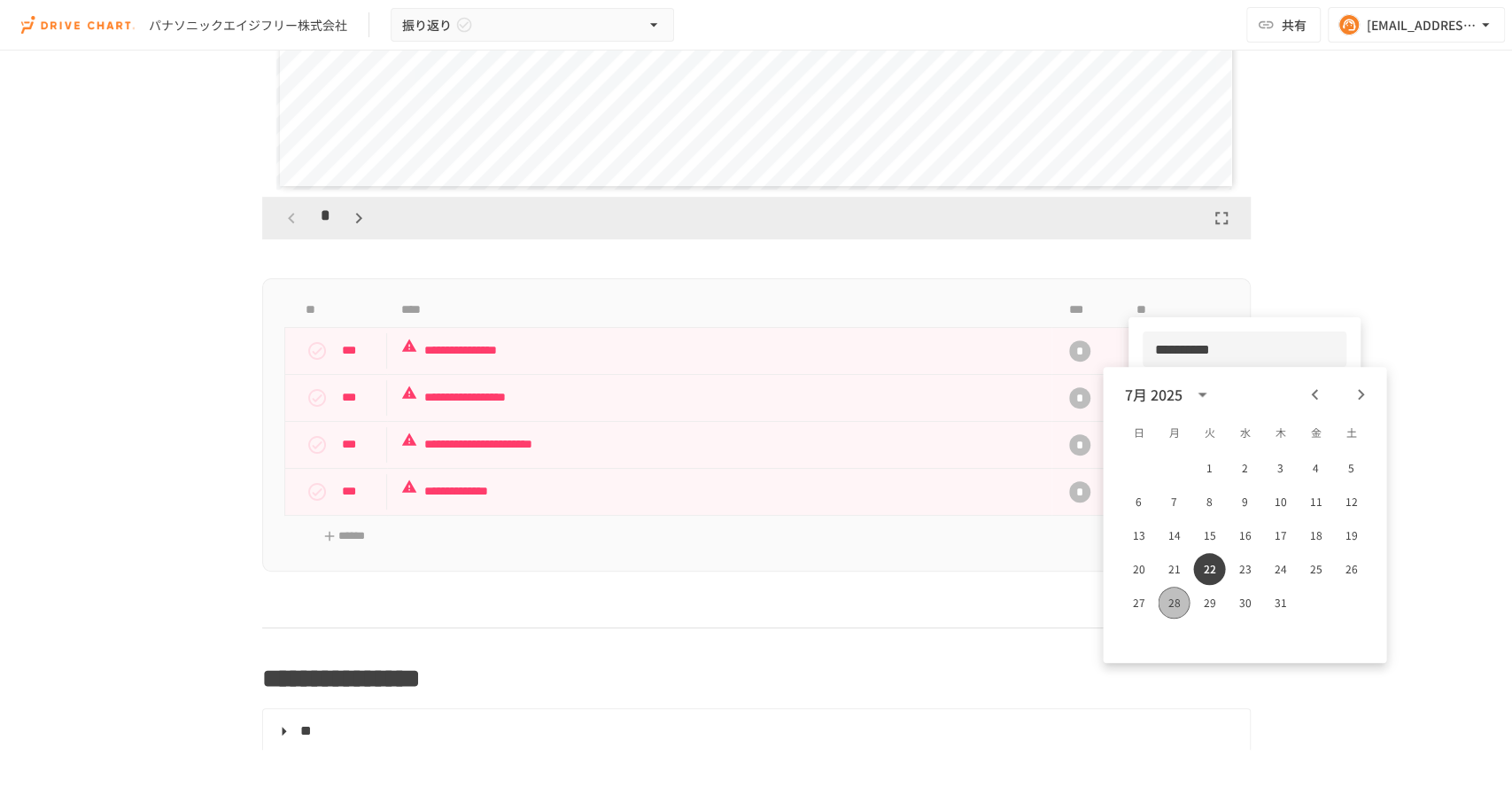 click on "28" at bounding box center [1174, 603] 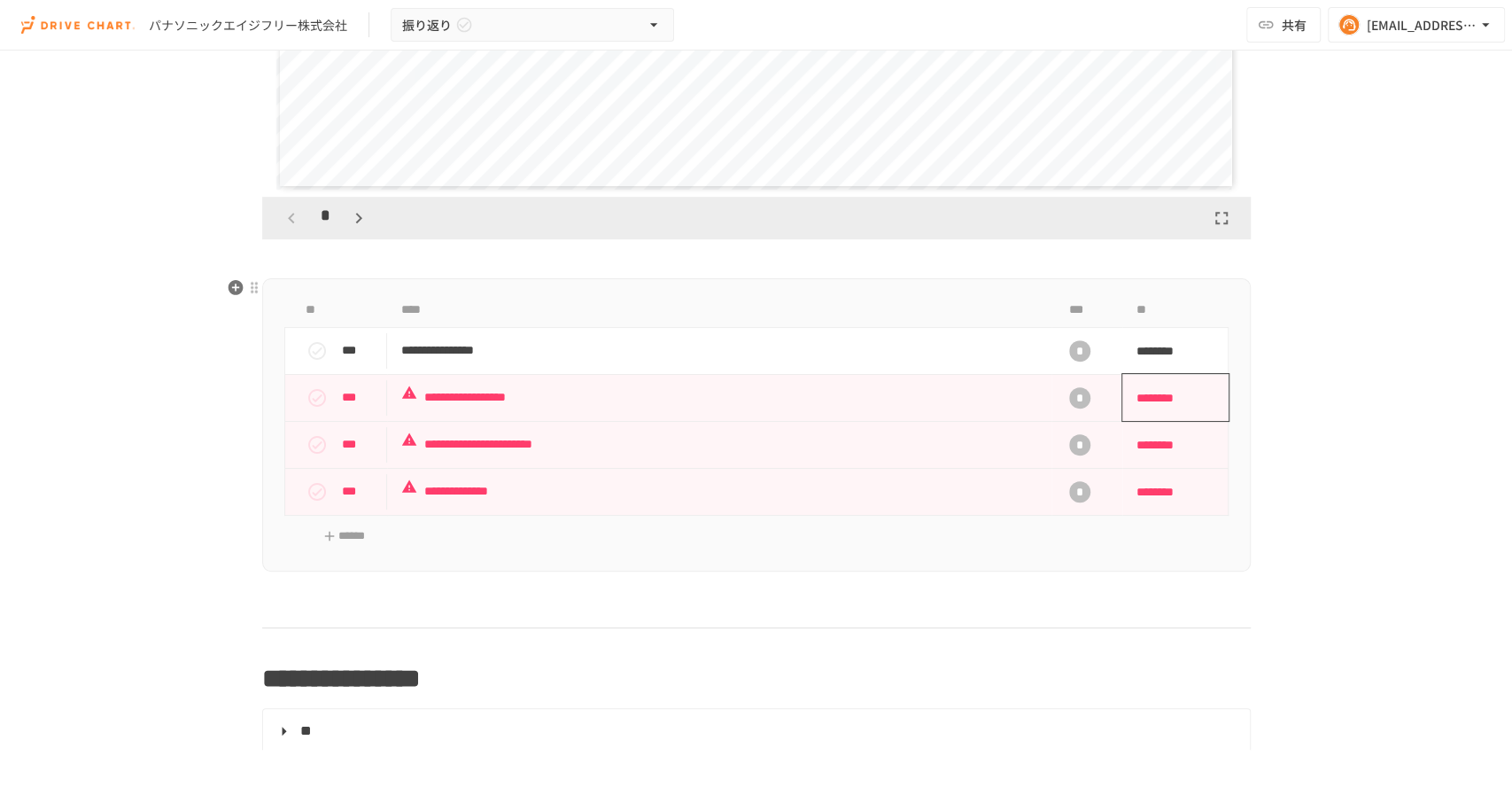 click on "********" at bounding box center [1169, 398] 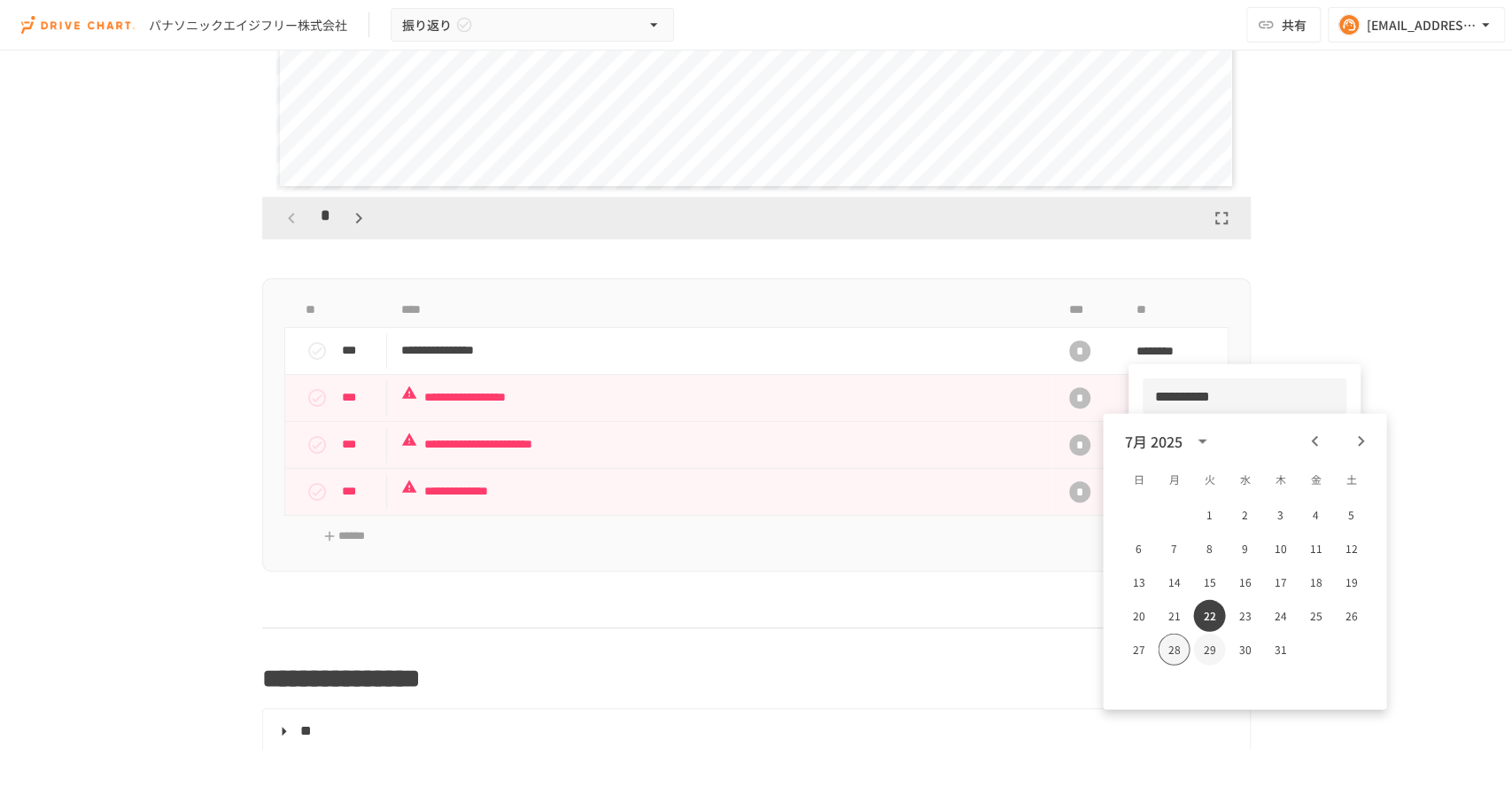 click on "28" at bounding box center (1174, 650) 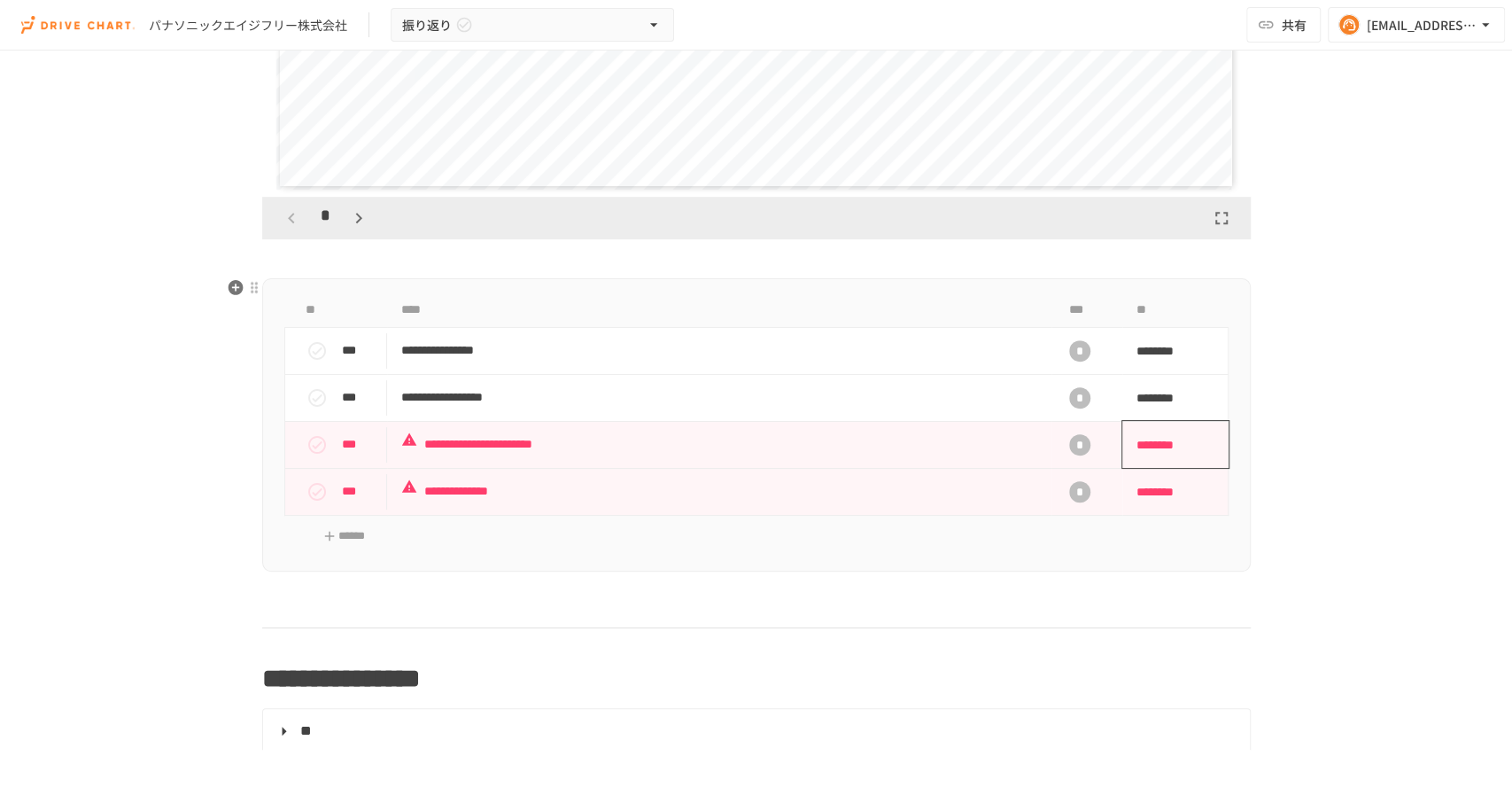 click on "********" at bounding box center [1169, 445] 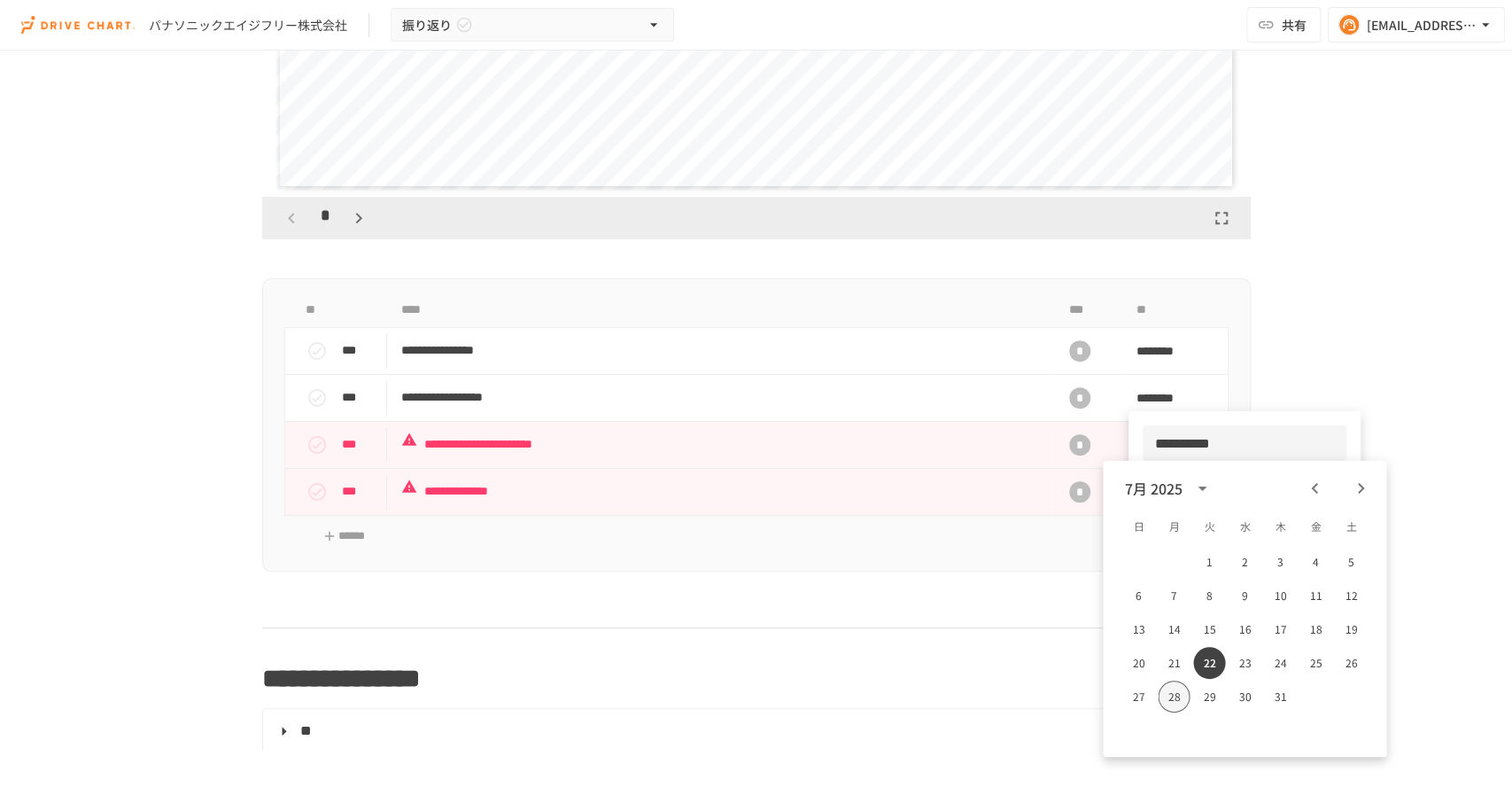 click on "28" at bounding box center (1174, 697) 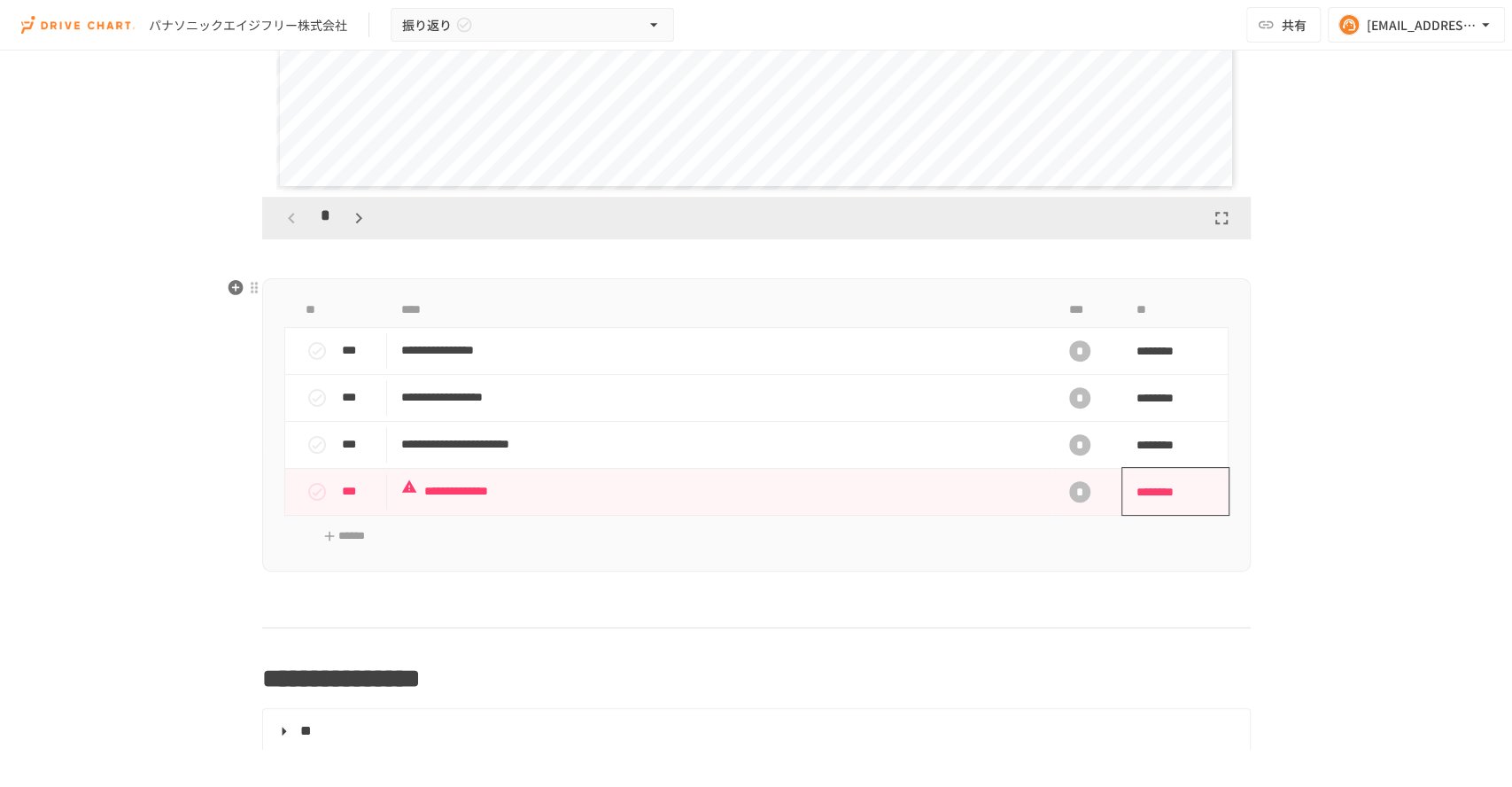 click on "********" at bounding box center [1169, 492] 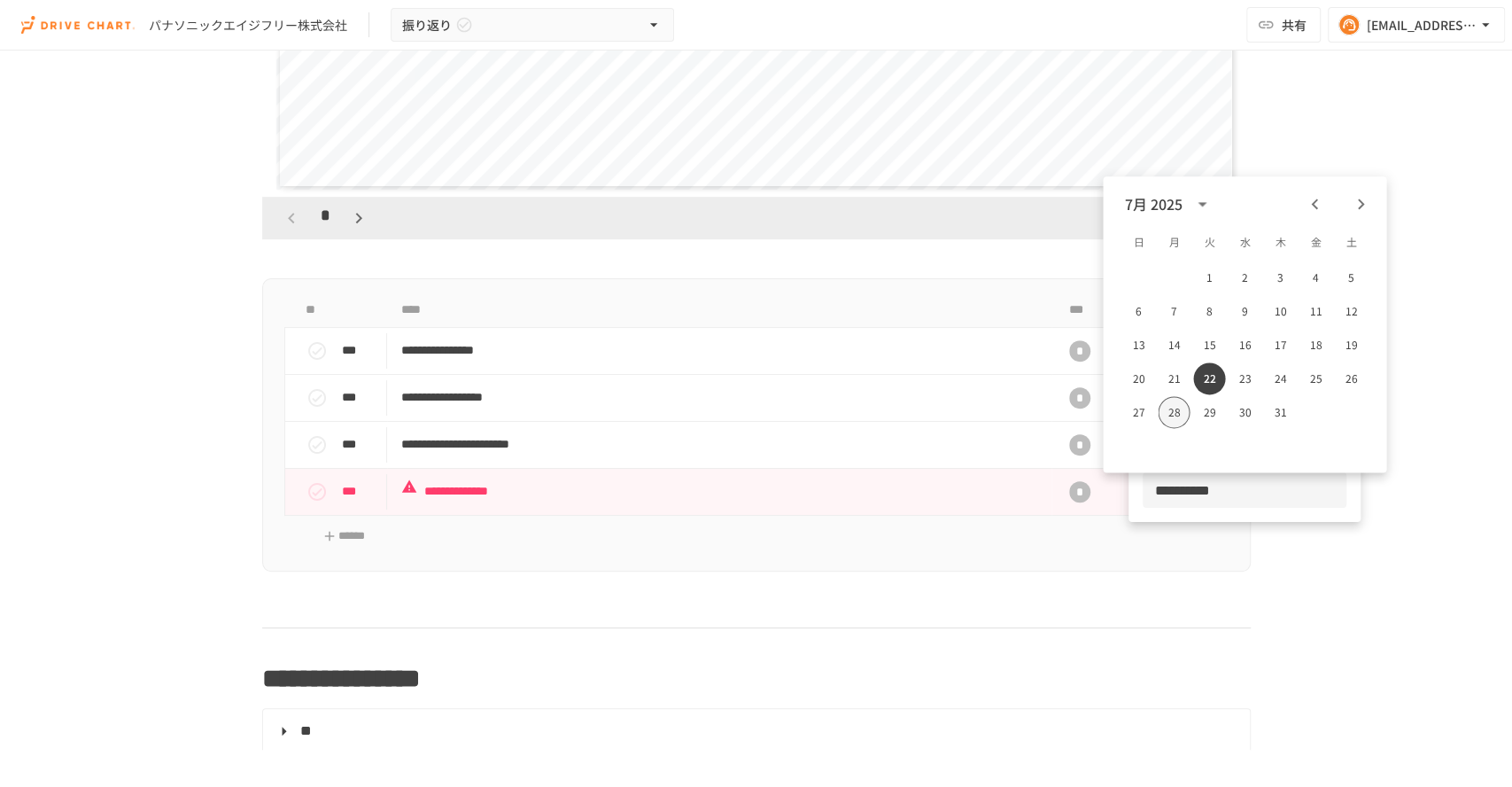 drag, startPoint x: 1175, startPoint y: 410, endPoint x: 1196, endPoint y: 429, distance: 28.319605 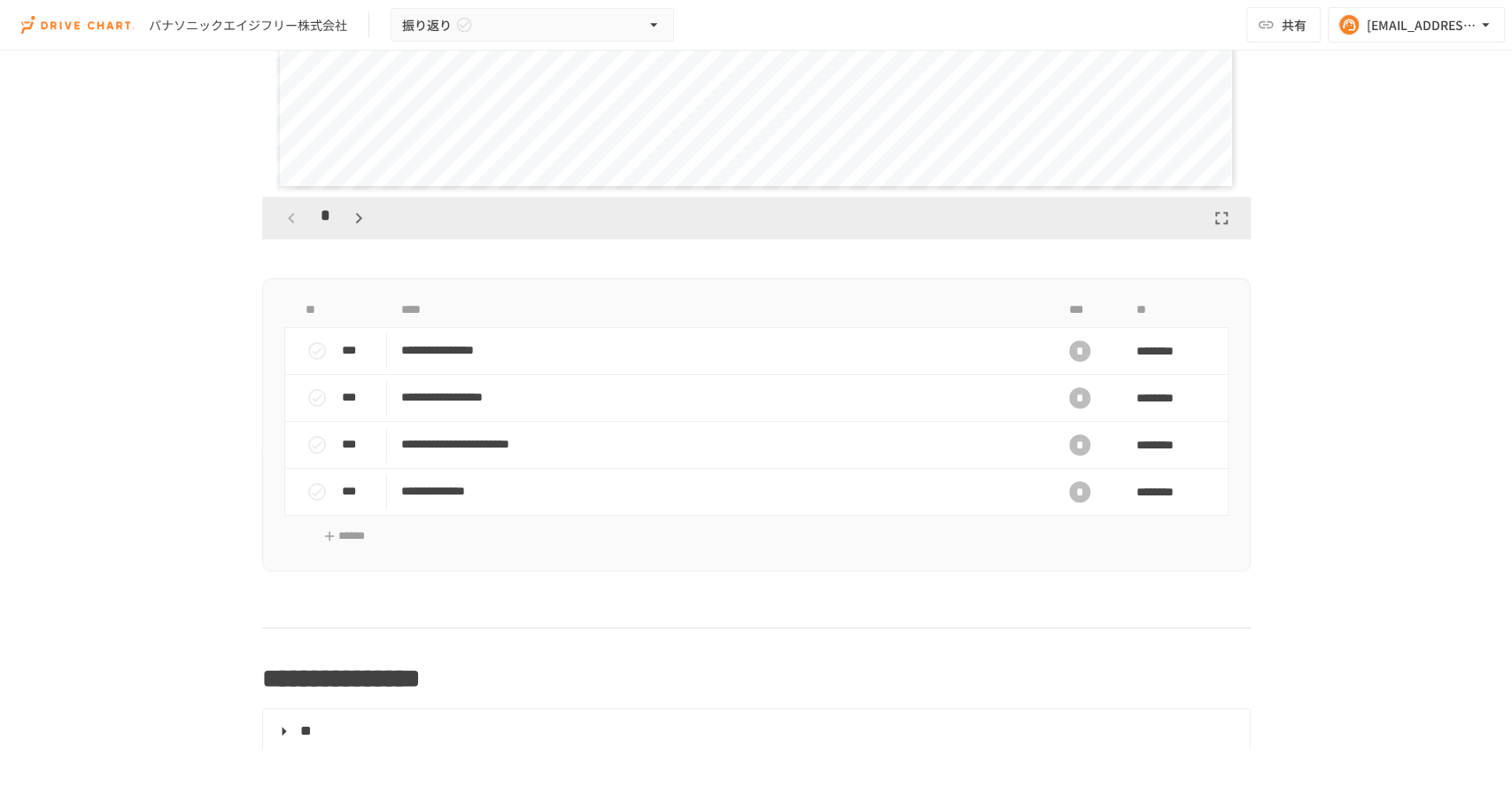click on "**********" at bounding box center [756, 400] 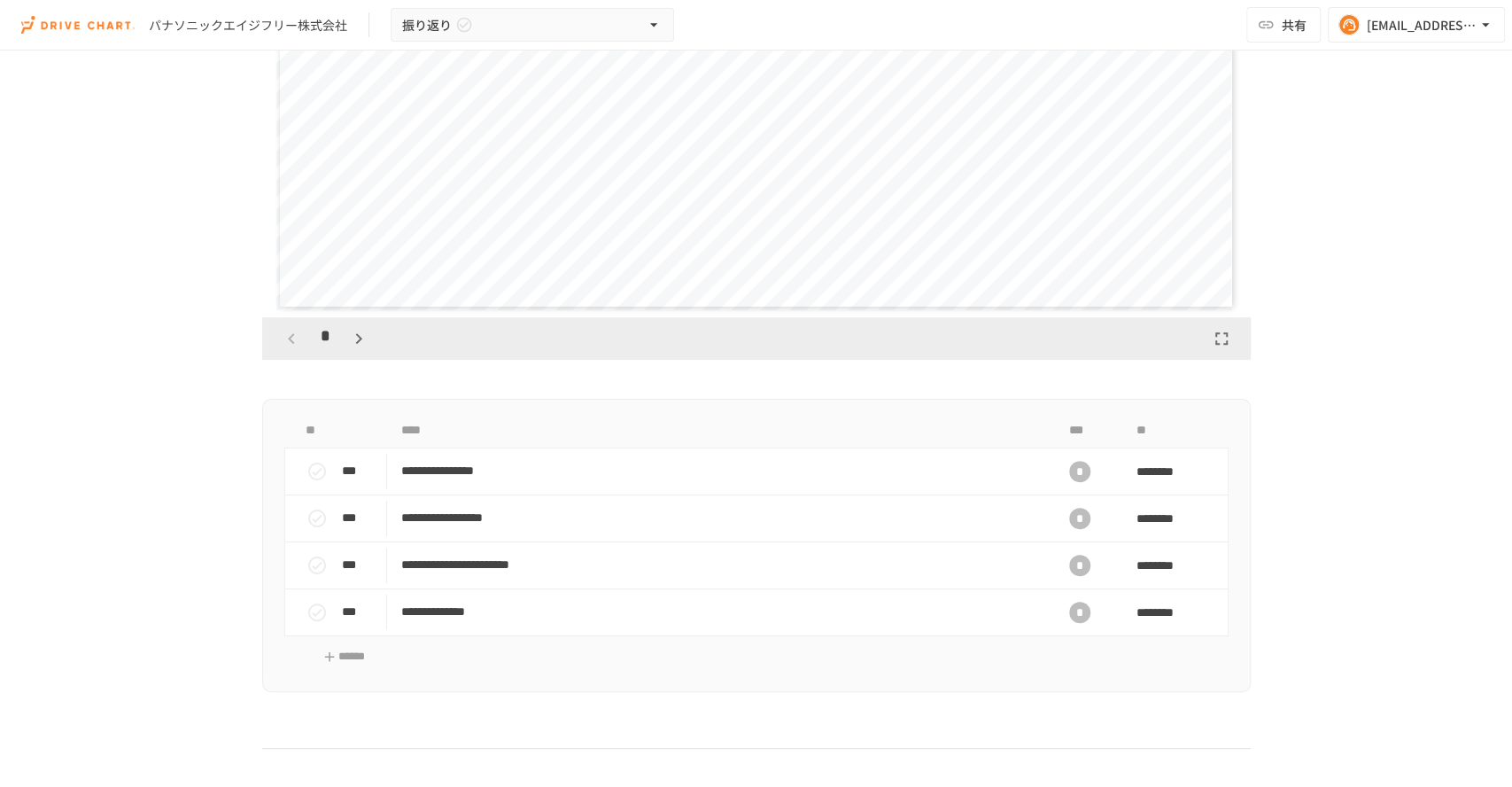 scroll, scrollTop: 492, scrollLeft: 0, axis: vertical 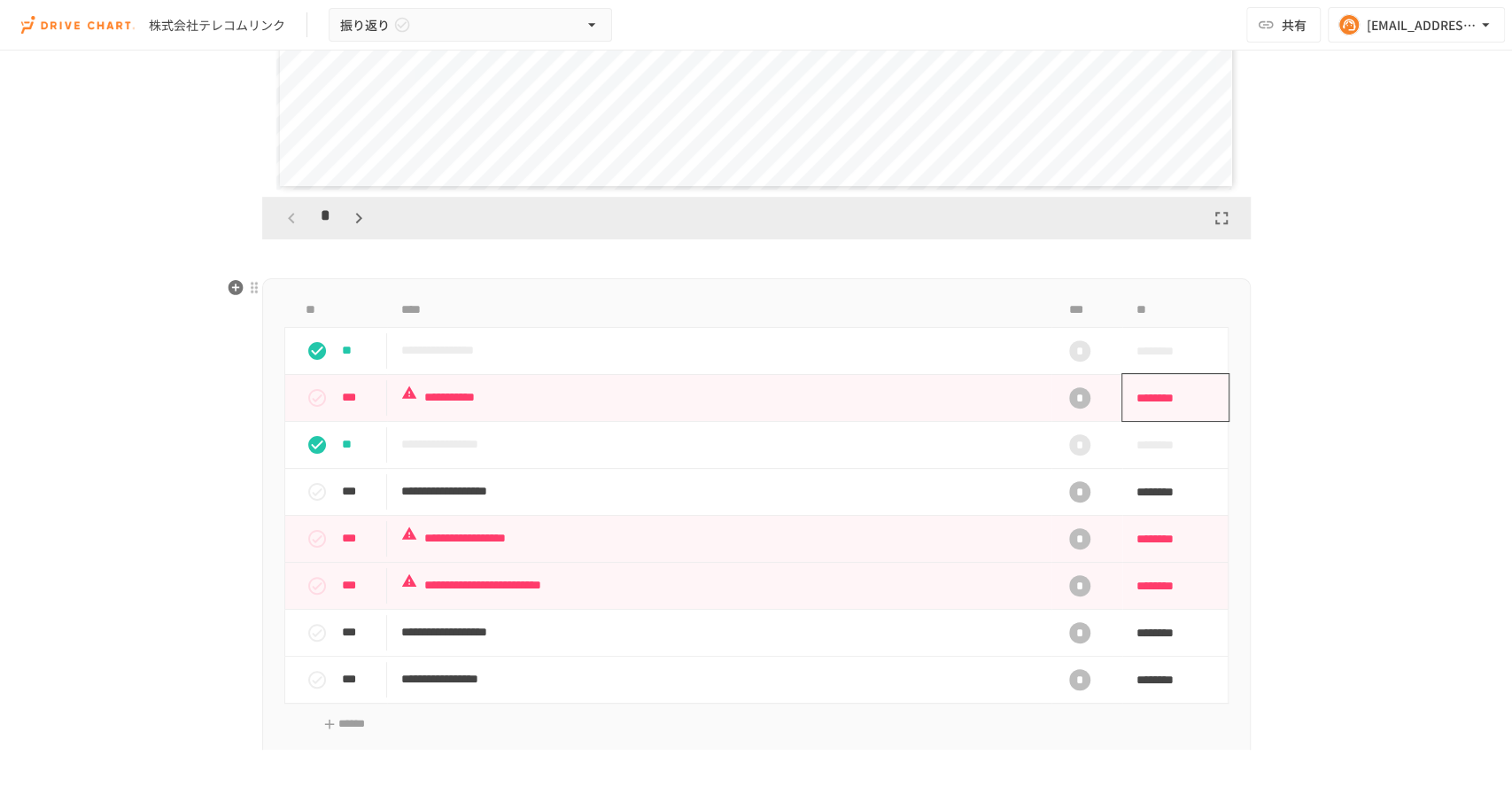 click on "********" at bounding box center [1169, 398] 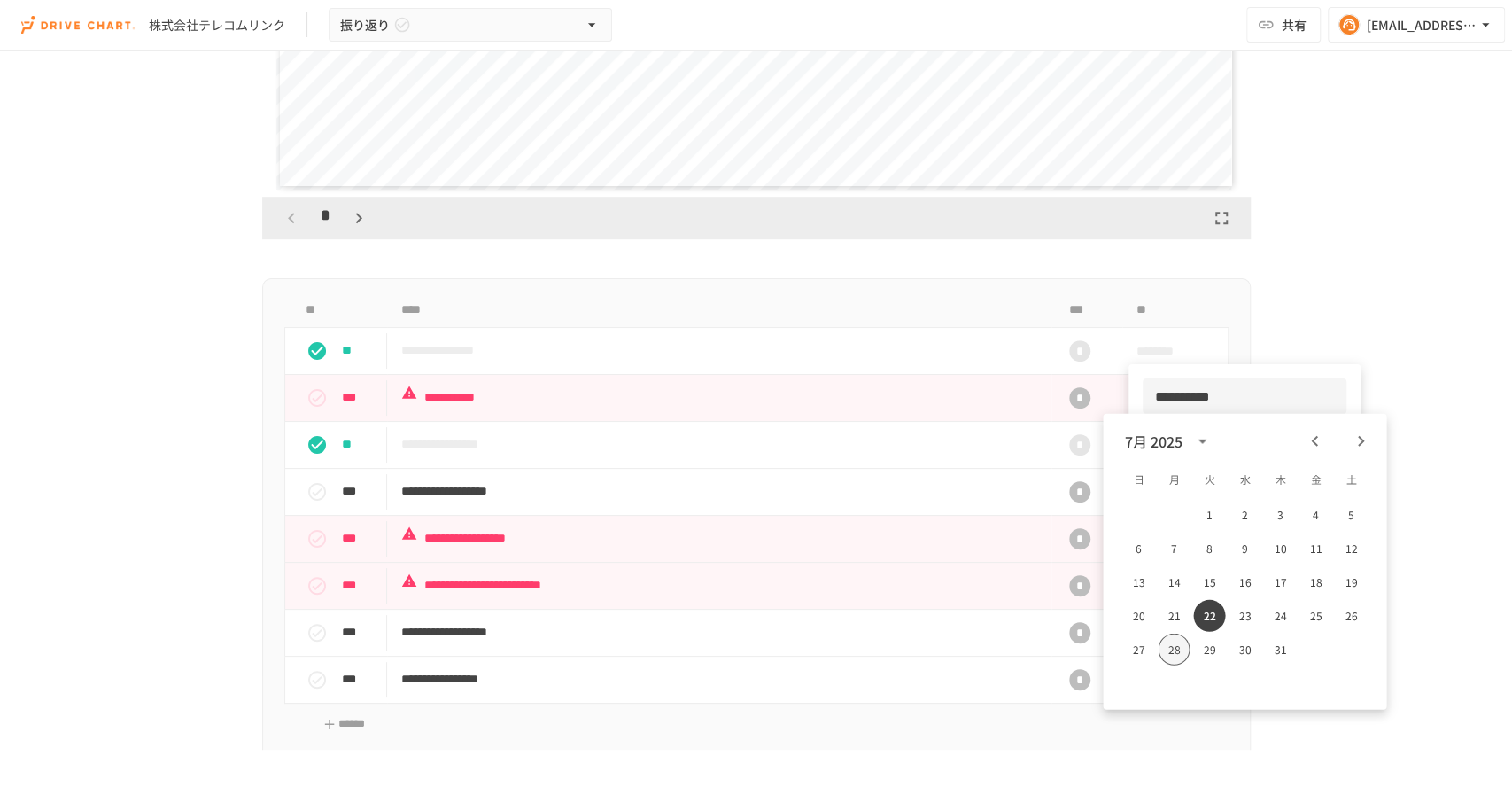 click on "28" at bounding box center (1174, 650) 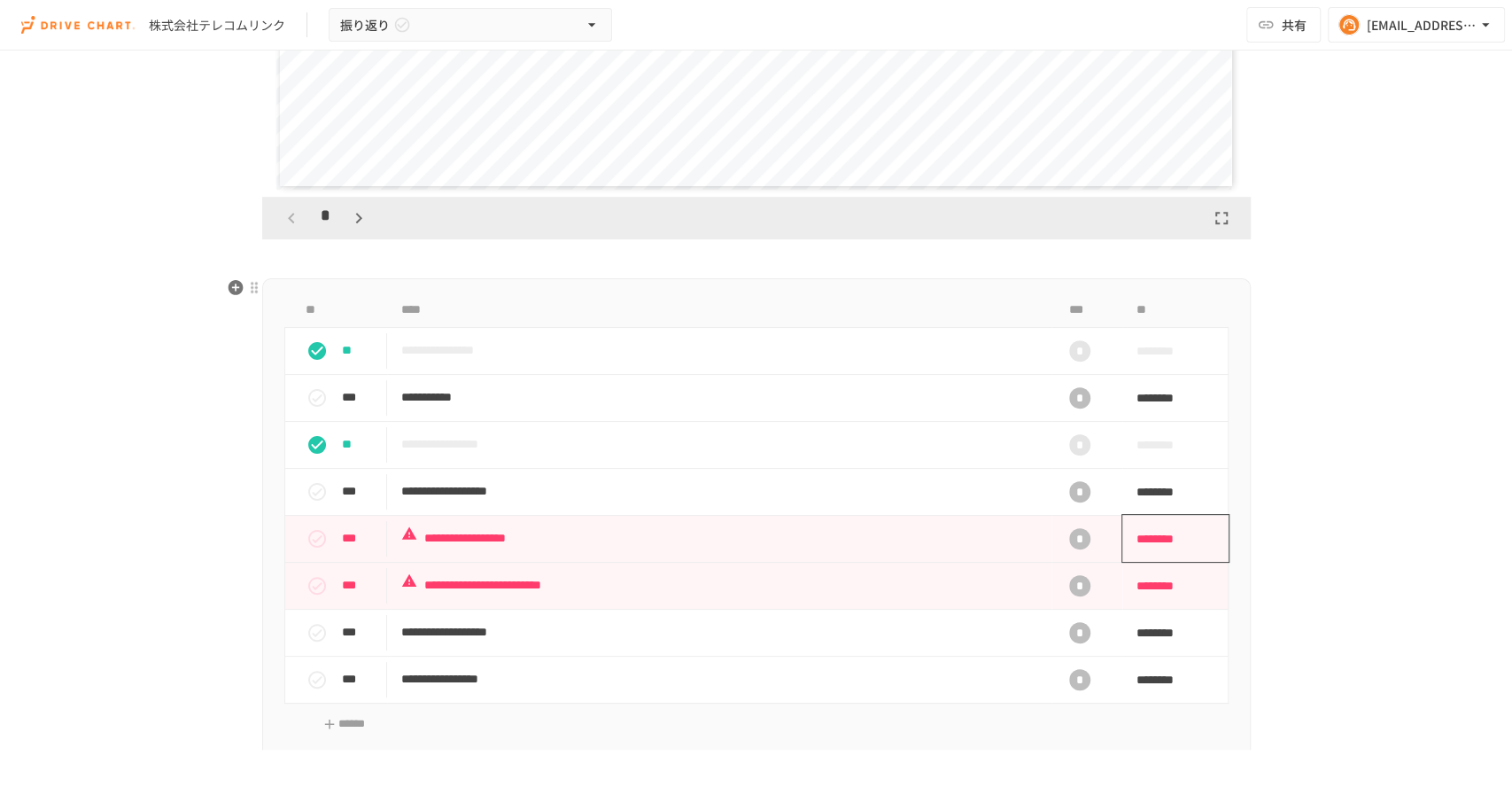 click on "********" at bounding box center [1169, 539] 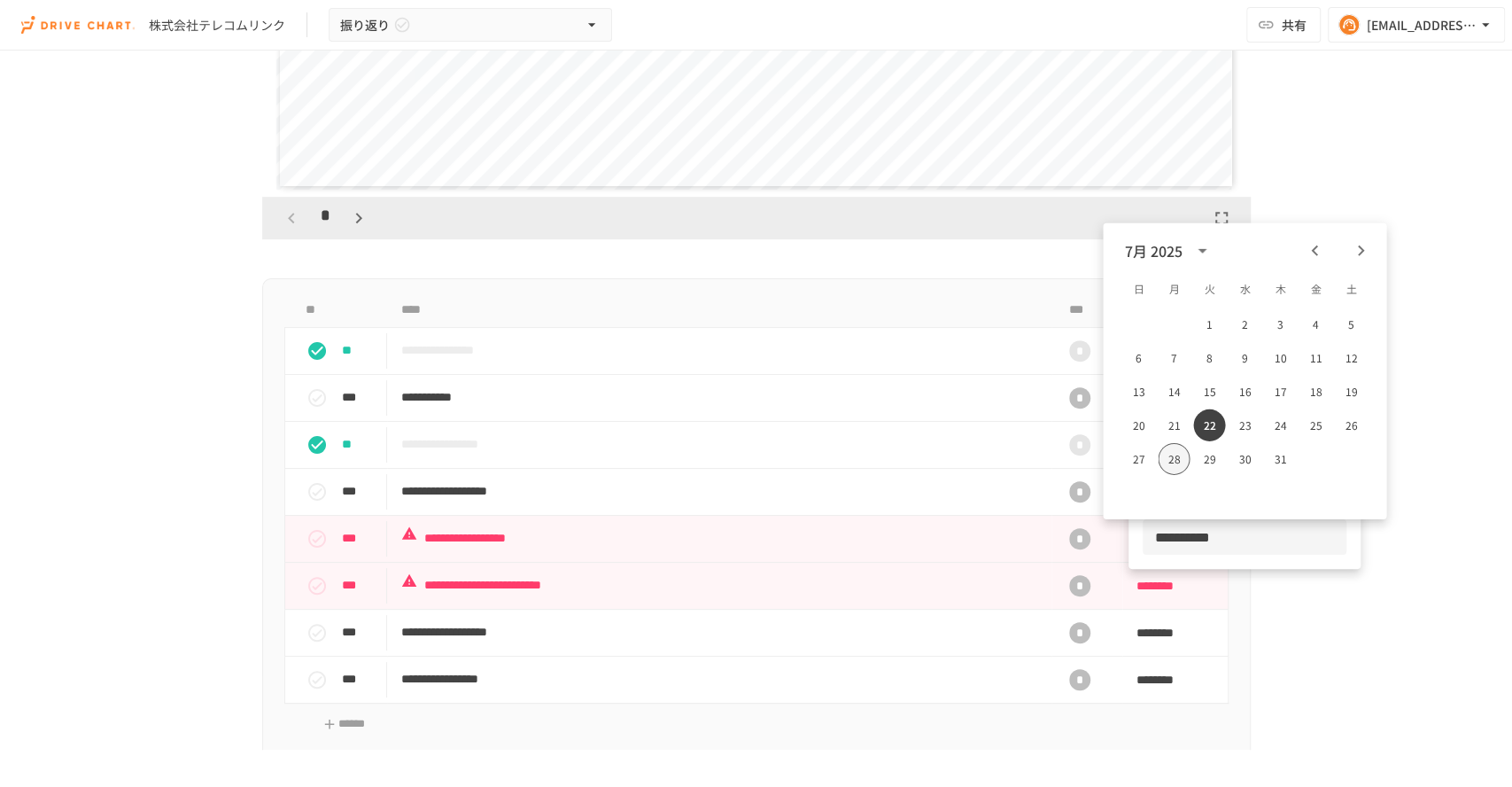 click on "28" at bounding box center [1174, 459] 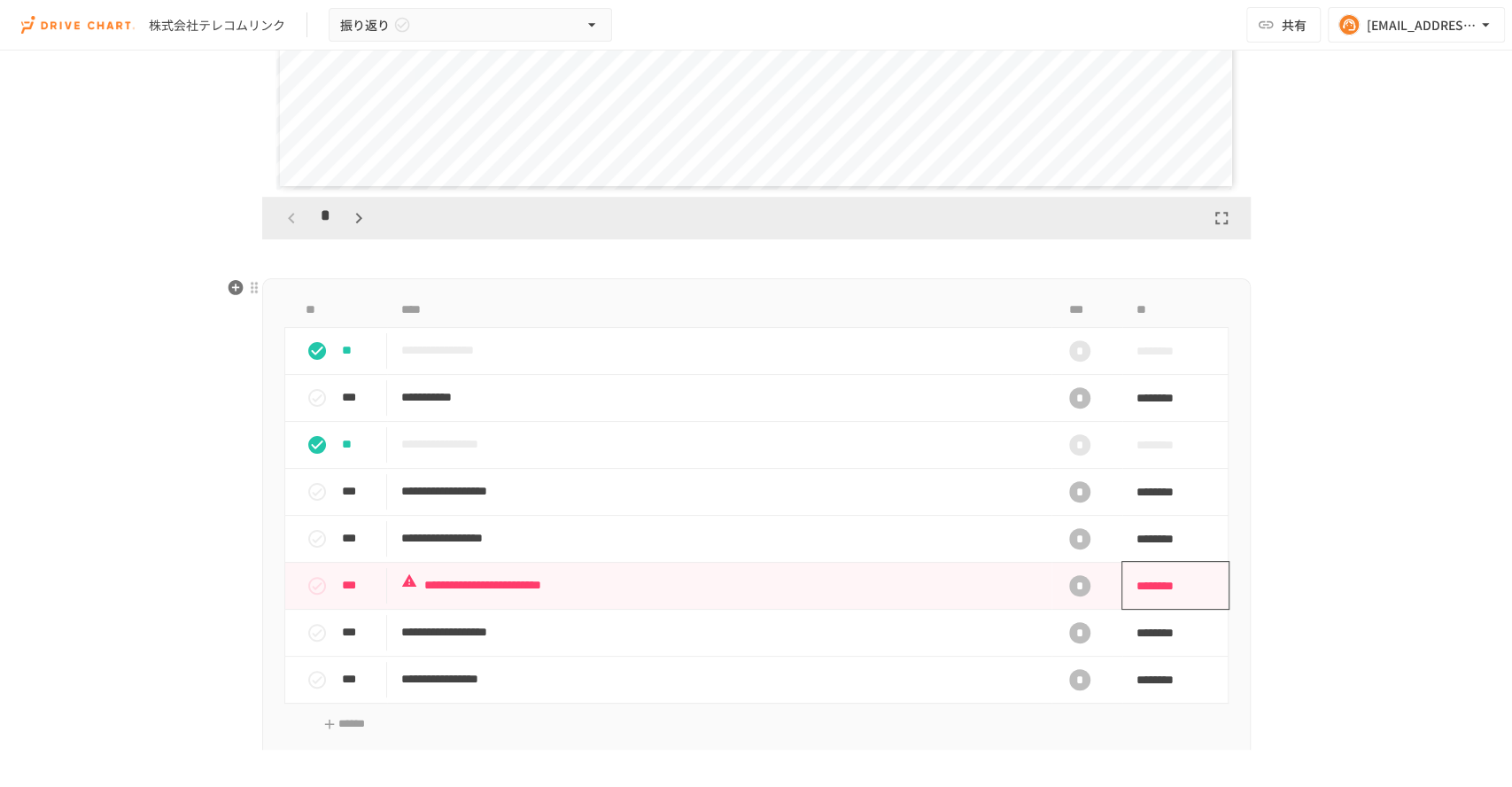 click on "********" at bounding box center (1169, 586) 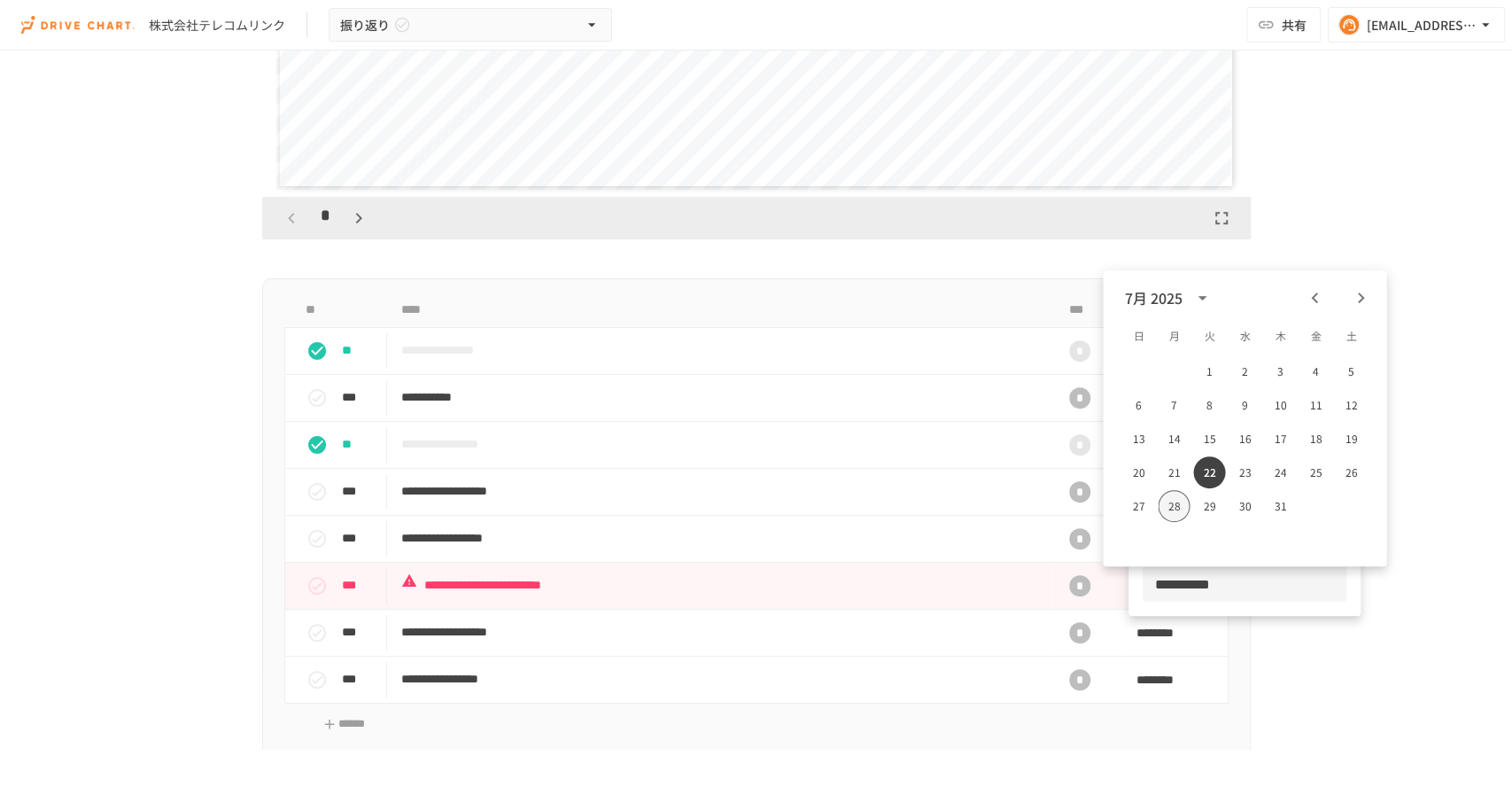click on "28" at bounding box center [1174, 506] 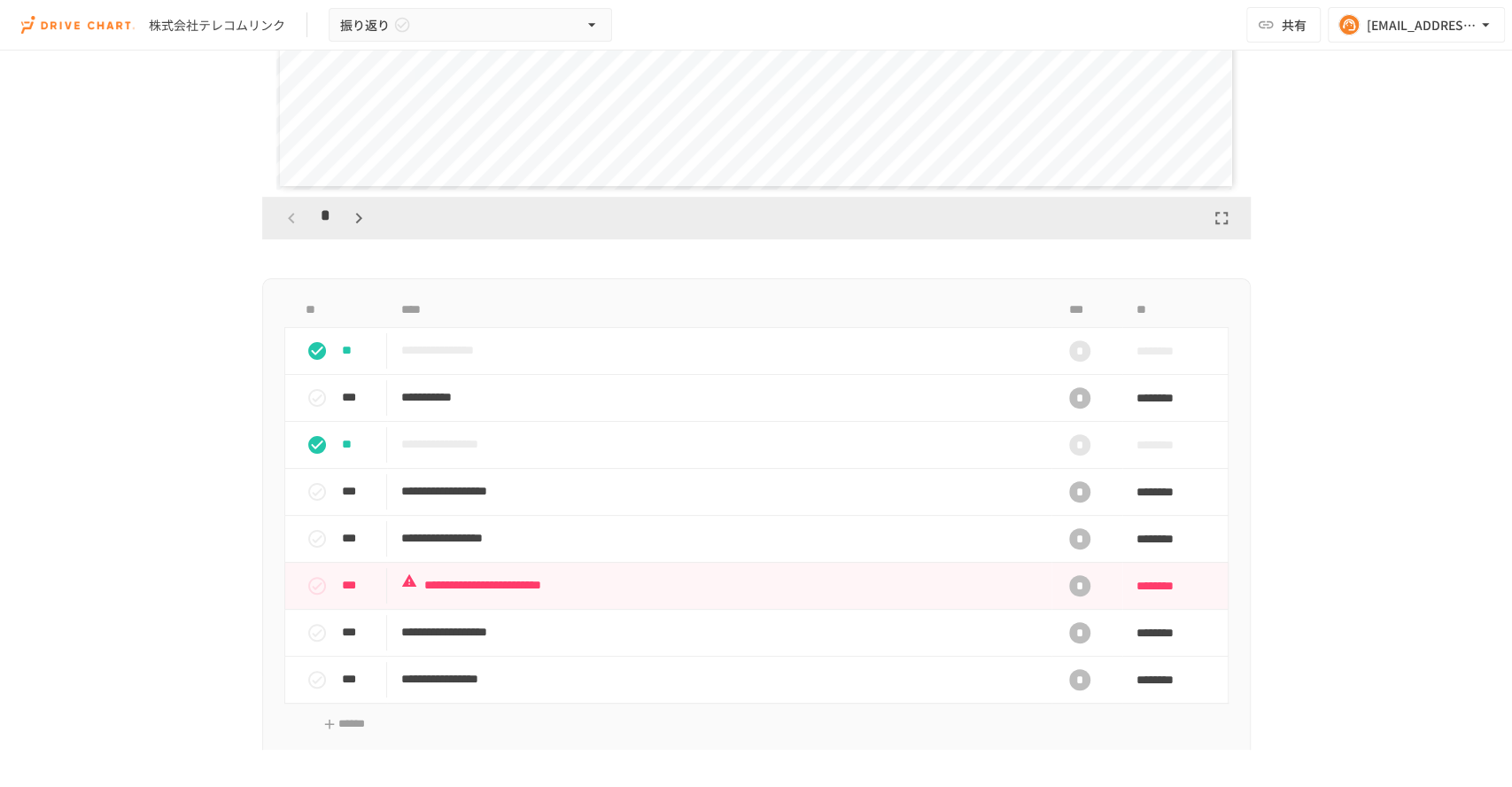 click on "**********" at bounding box center (756, 400) 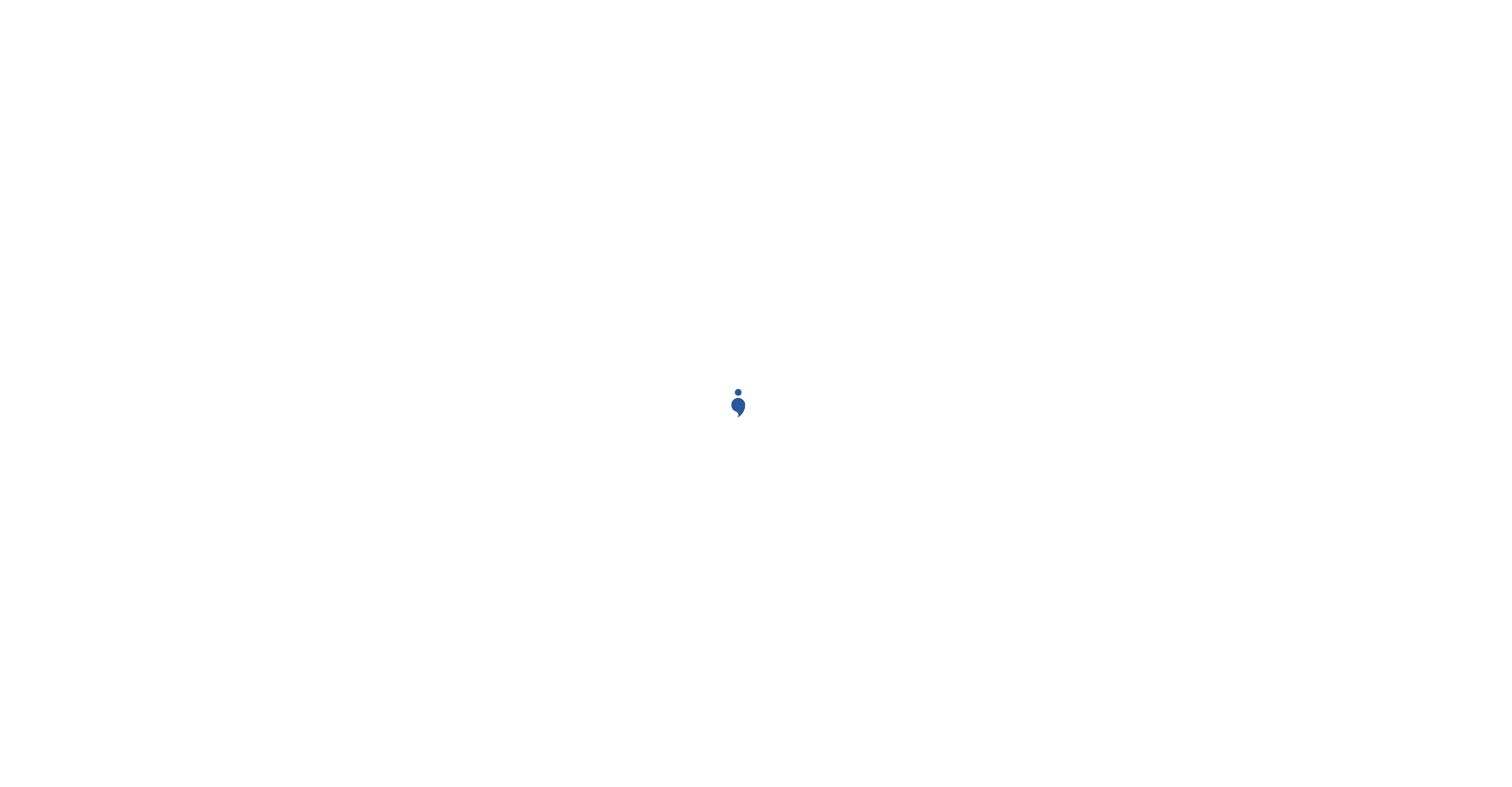 scroll, scrollTop: 0, scrollLeft: 0, axis: both 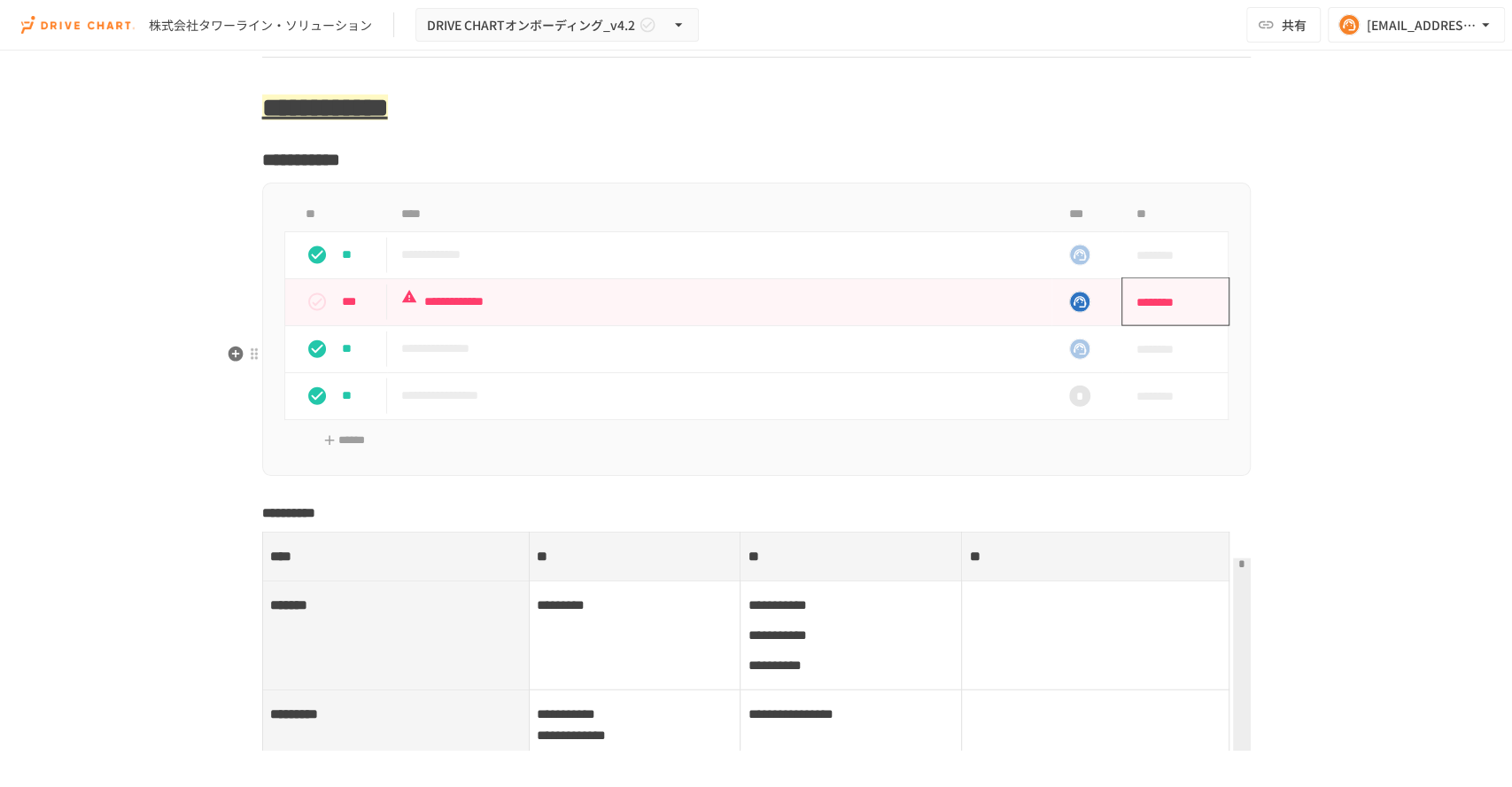 click on "********" at bounding box center (1169, 302) 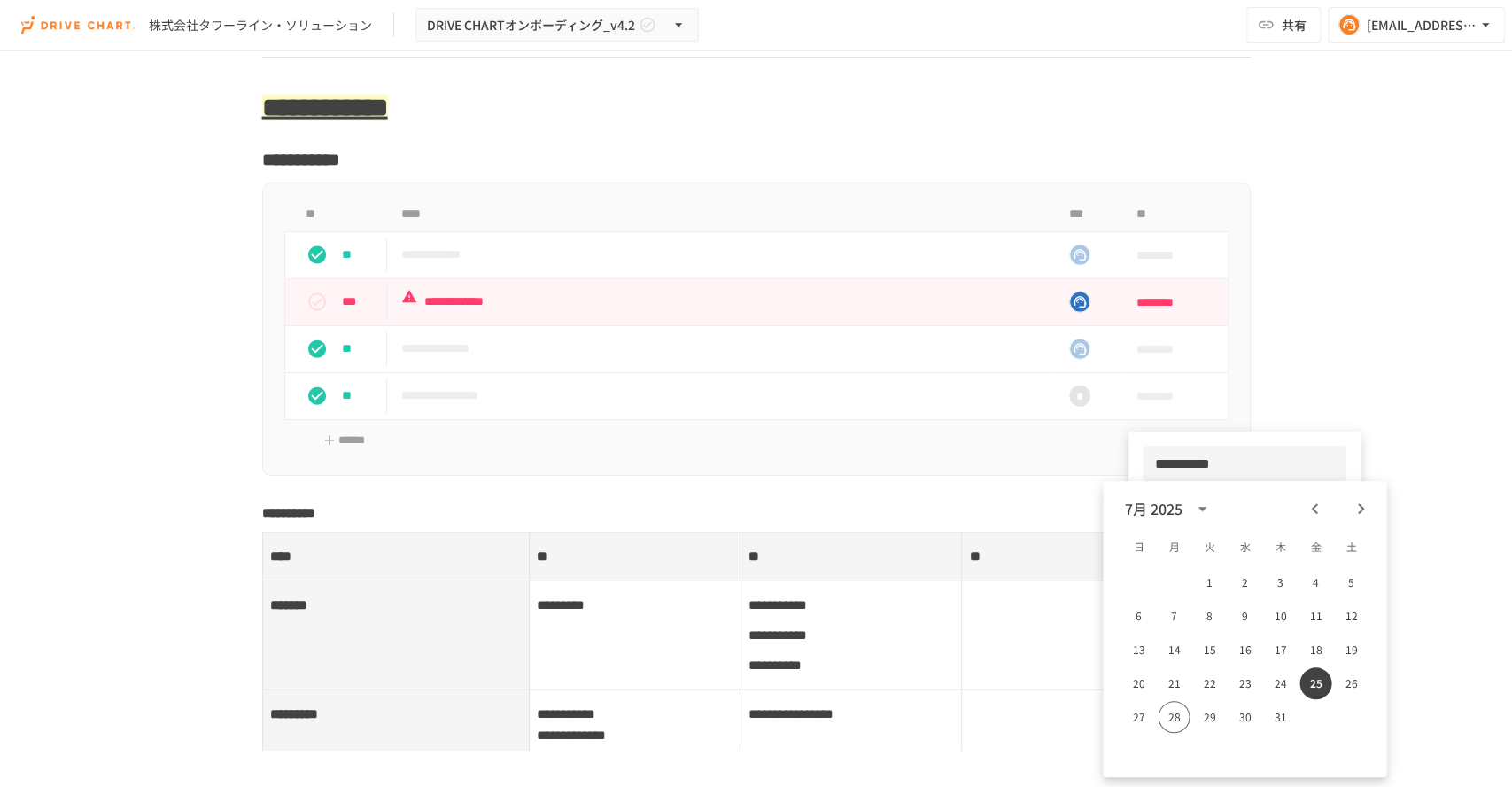click at bounding box center (756, 394) 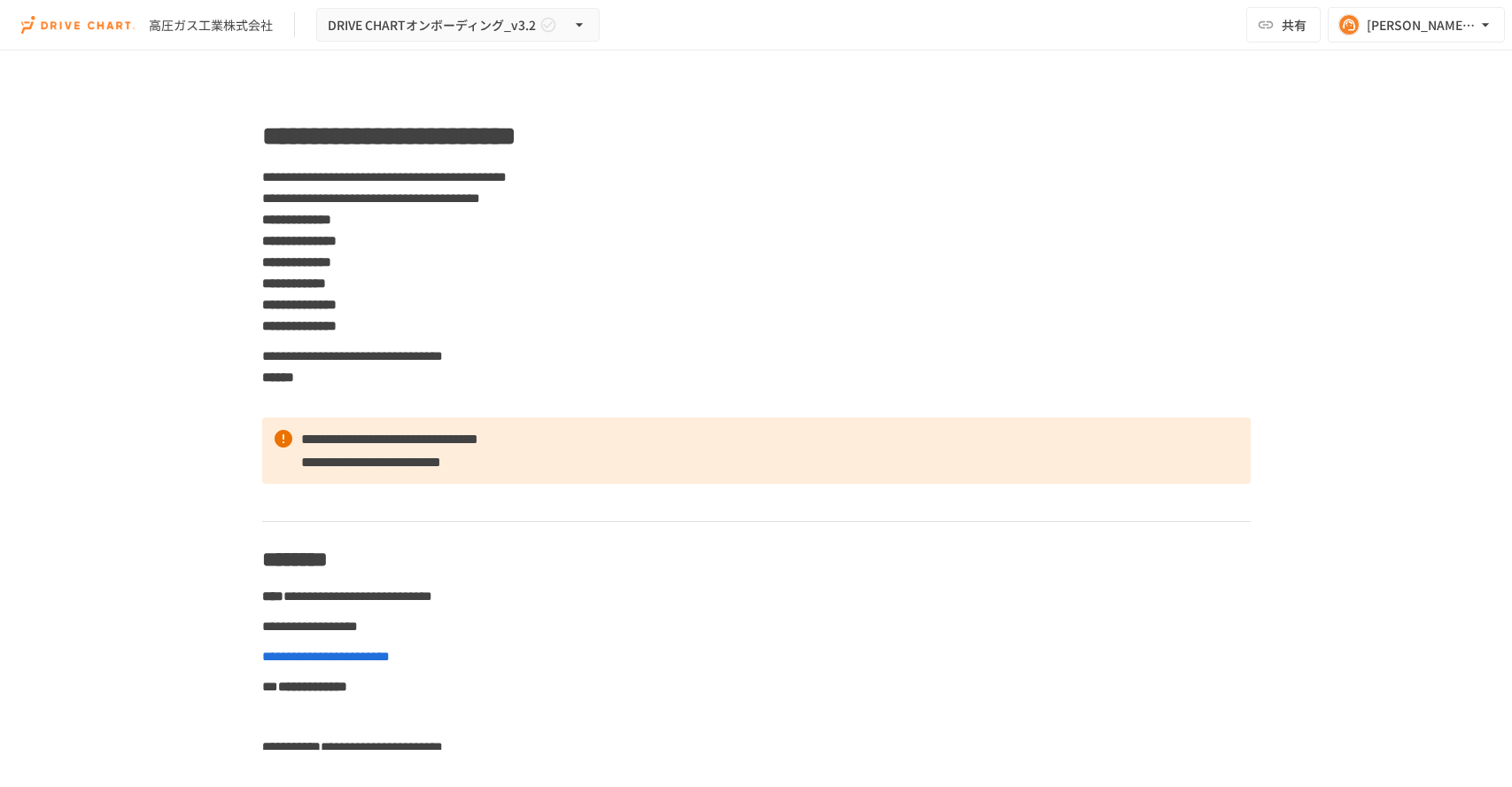 scroll, scrollTop: 0, scrollLeft: 0, axis: both 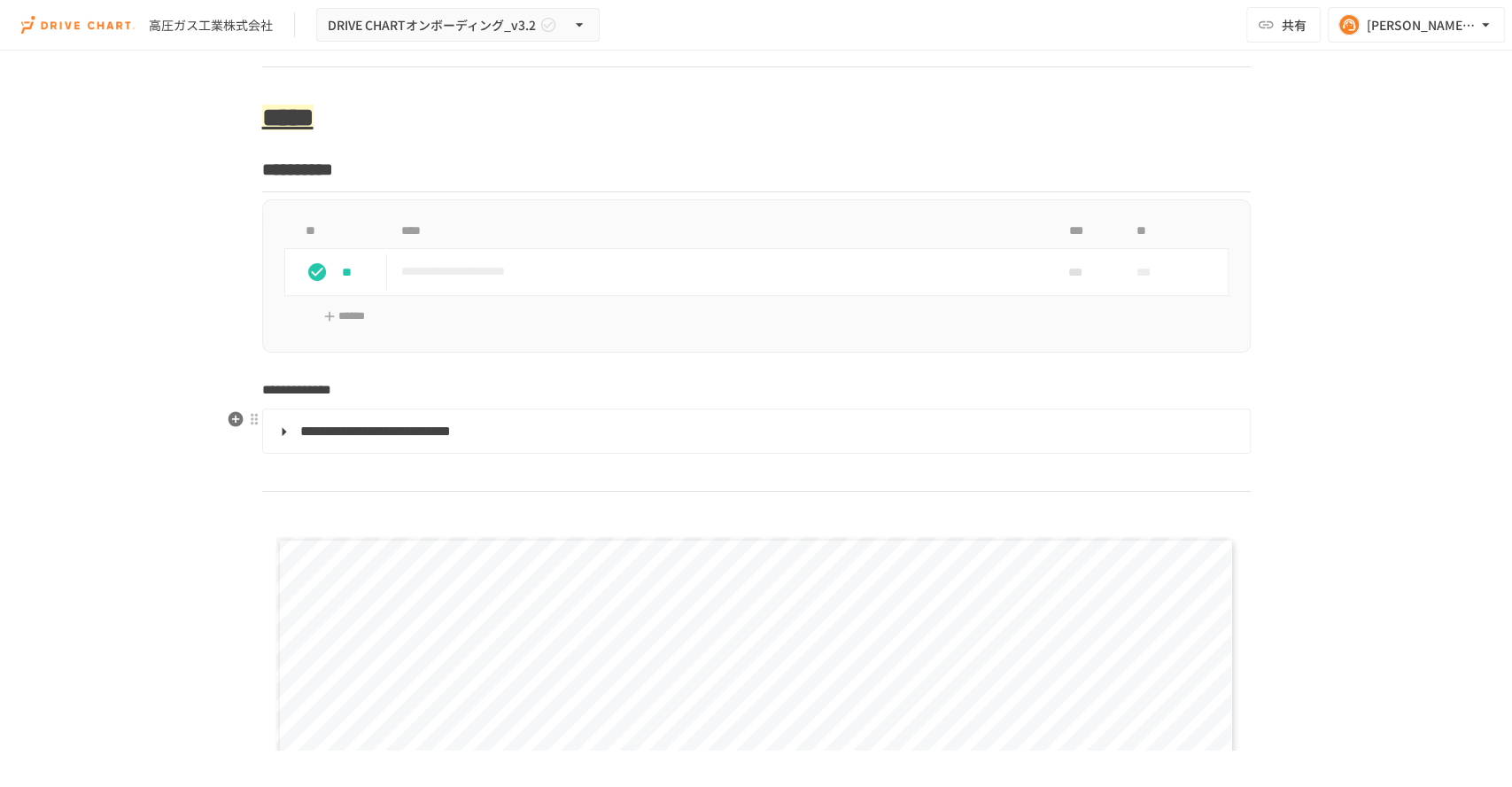 click on "**********" at bounding box center (755, 432) 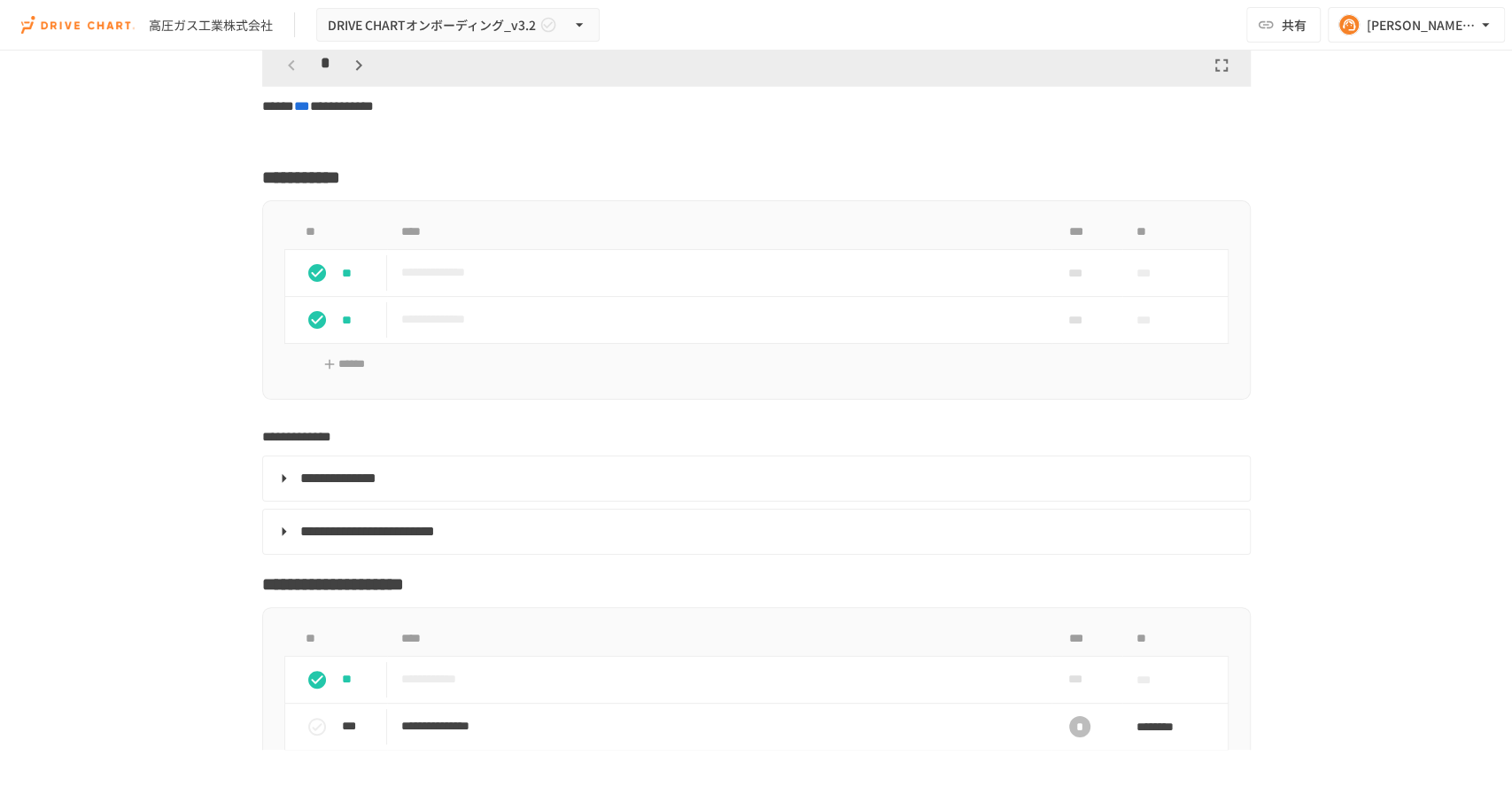 scroll, scrollTop: 4037, scrollLeft: 0, axis: vertical 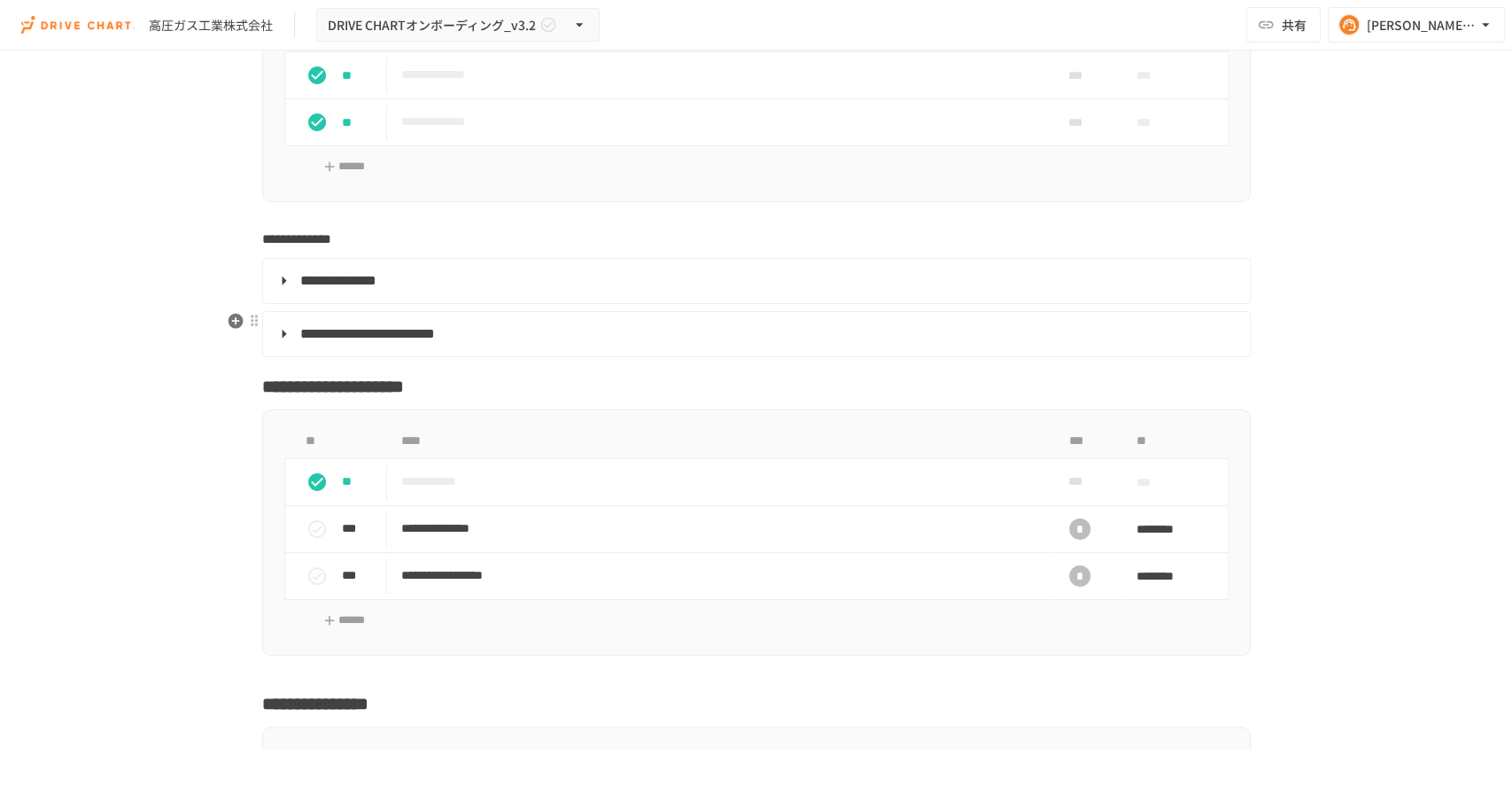 click on "**********" at bounding box center [368, 333] 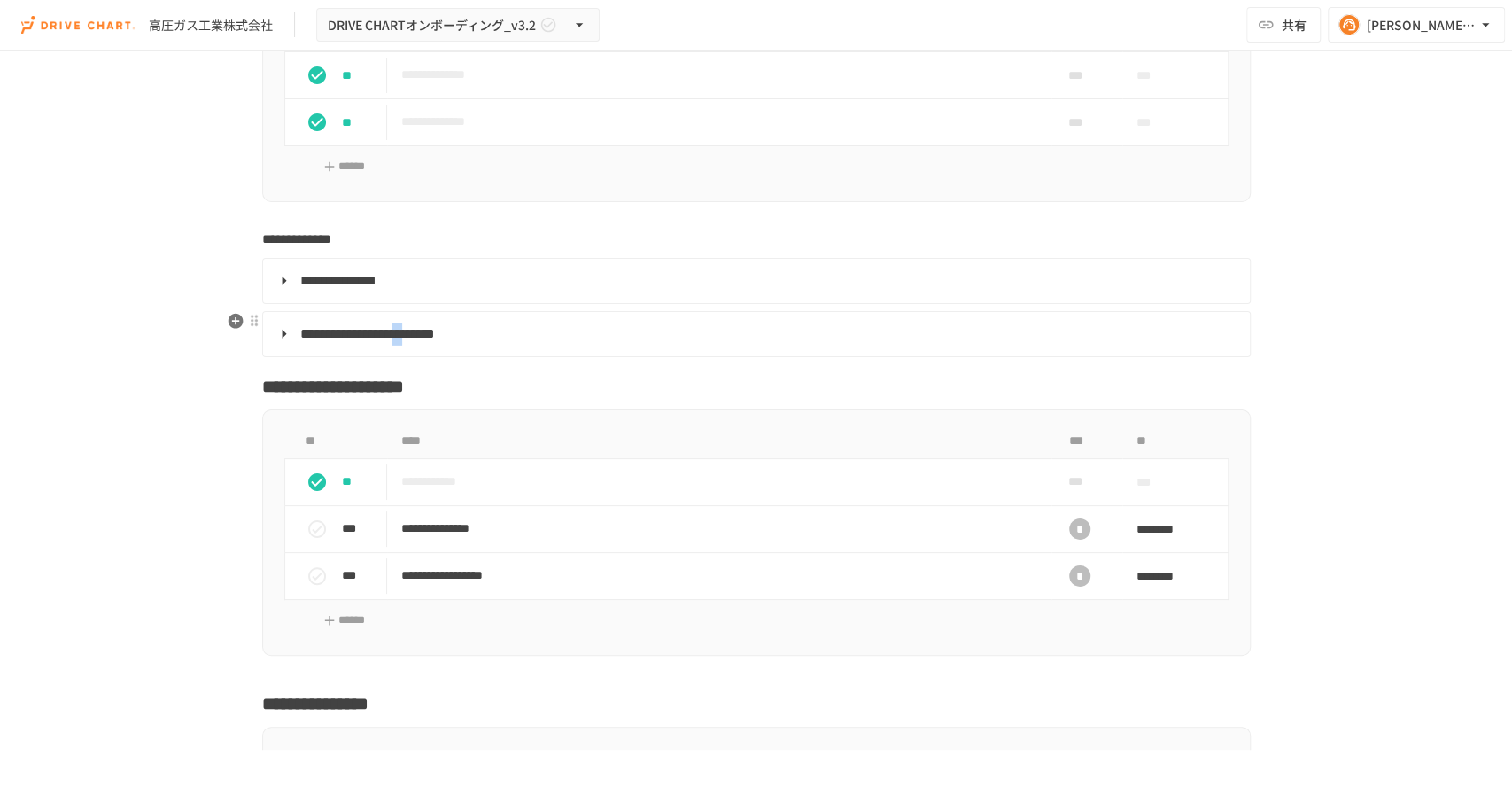click on "**********" at bounding box center (368, 333) 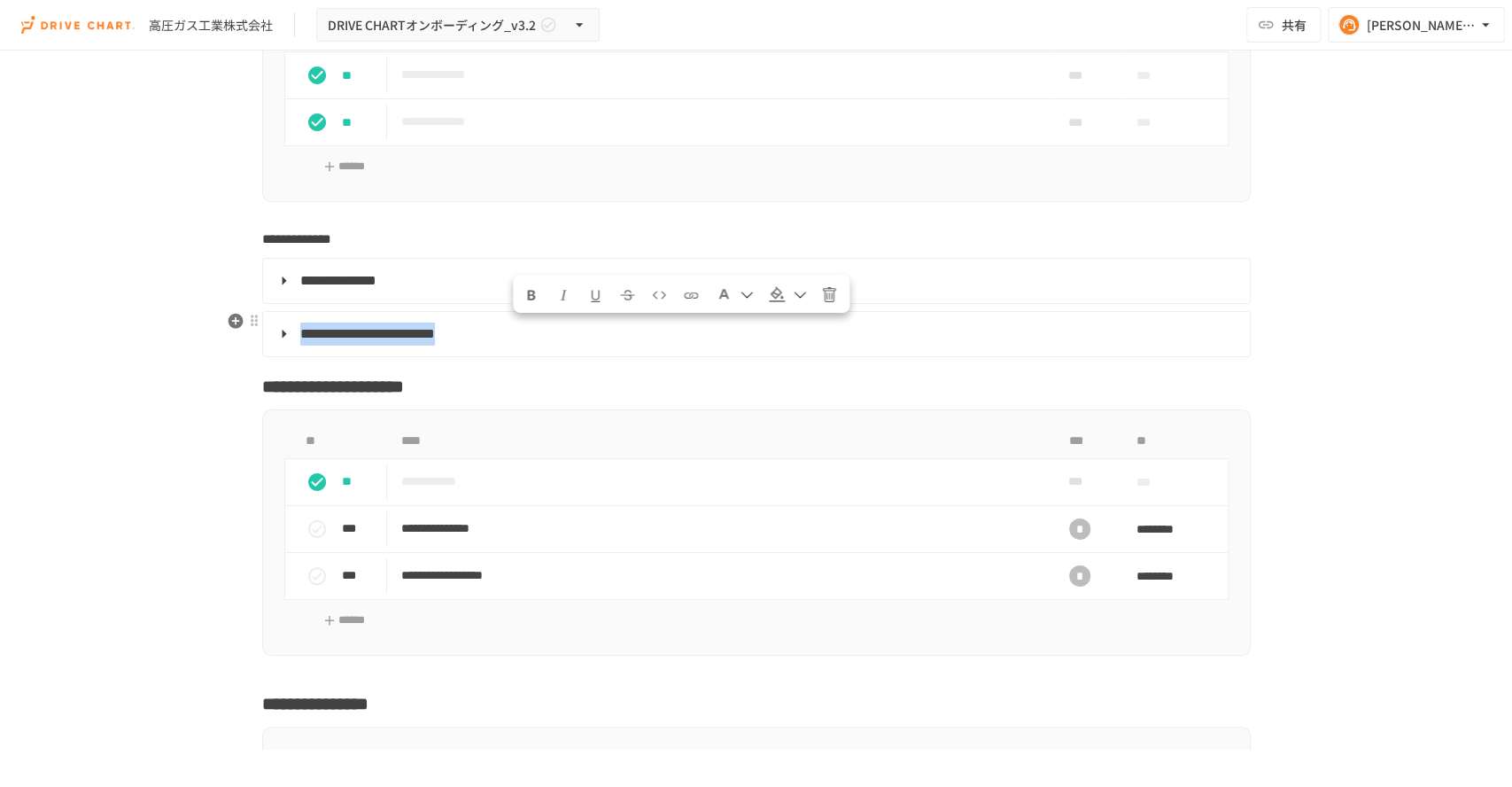 click on "**********" at bounding box center [368, 333] 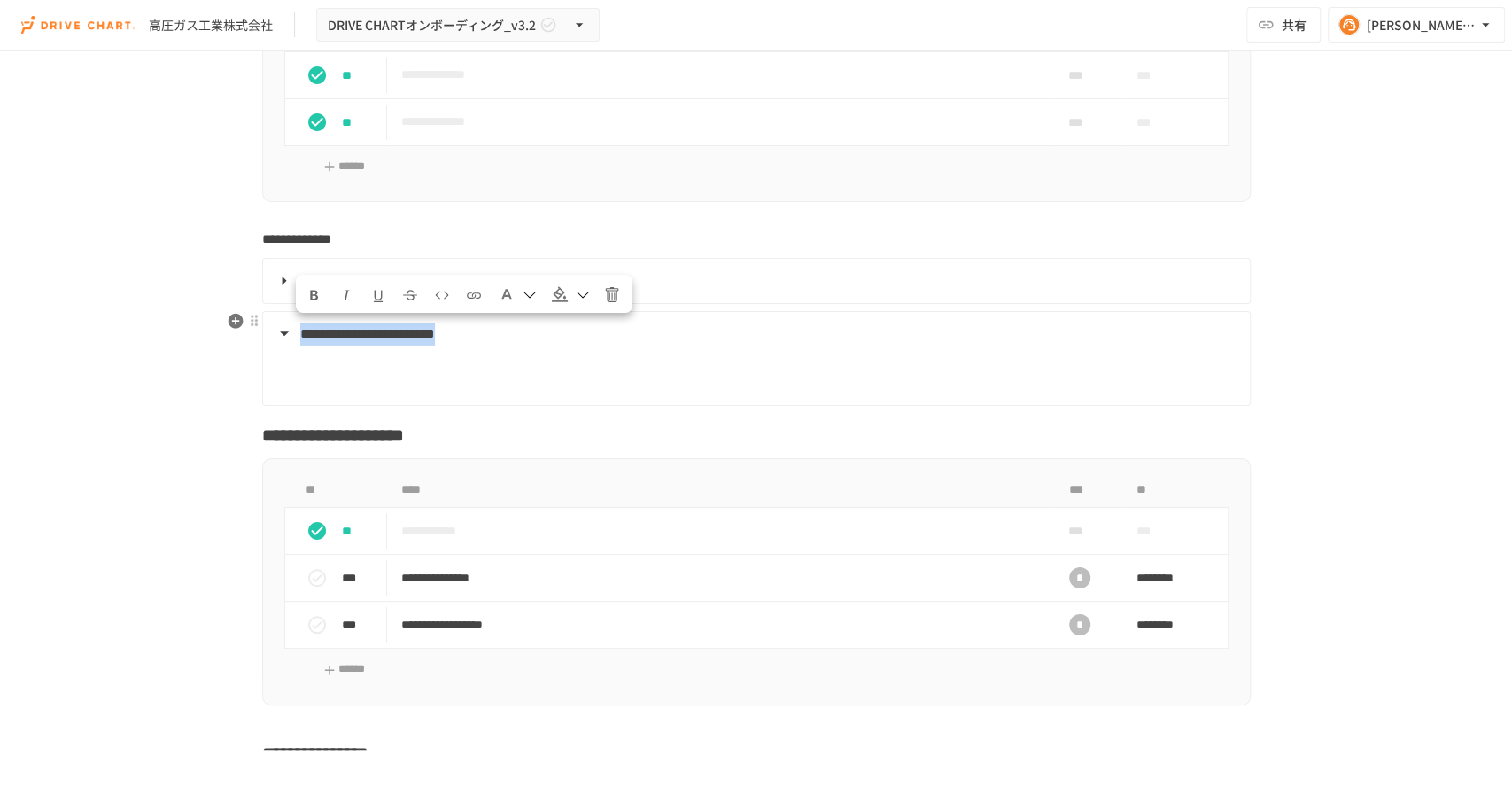click on "**********" at bounding box center (368, 333) 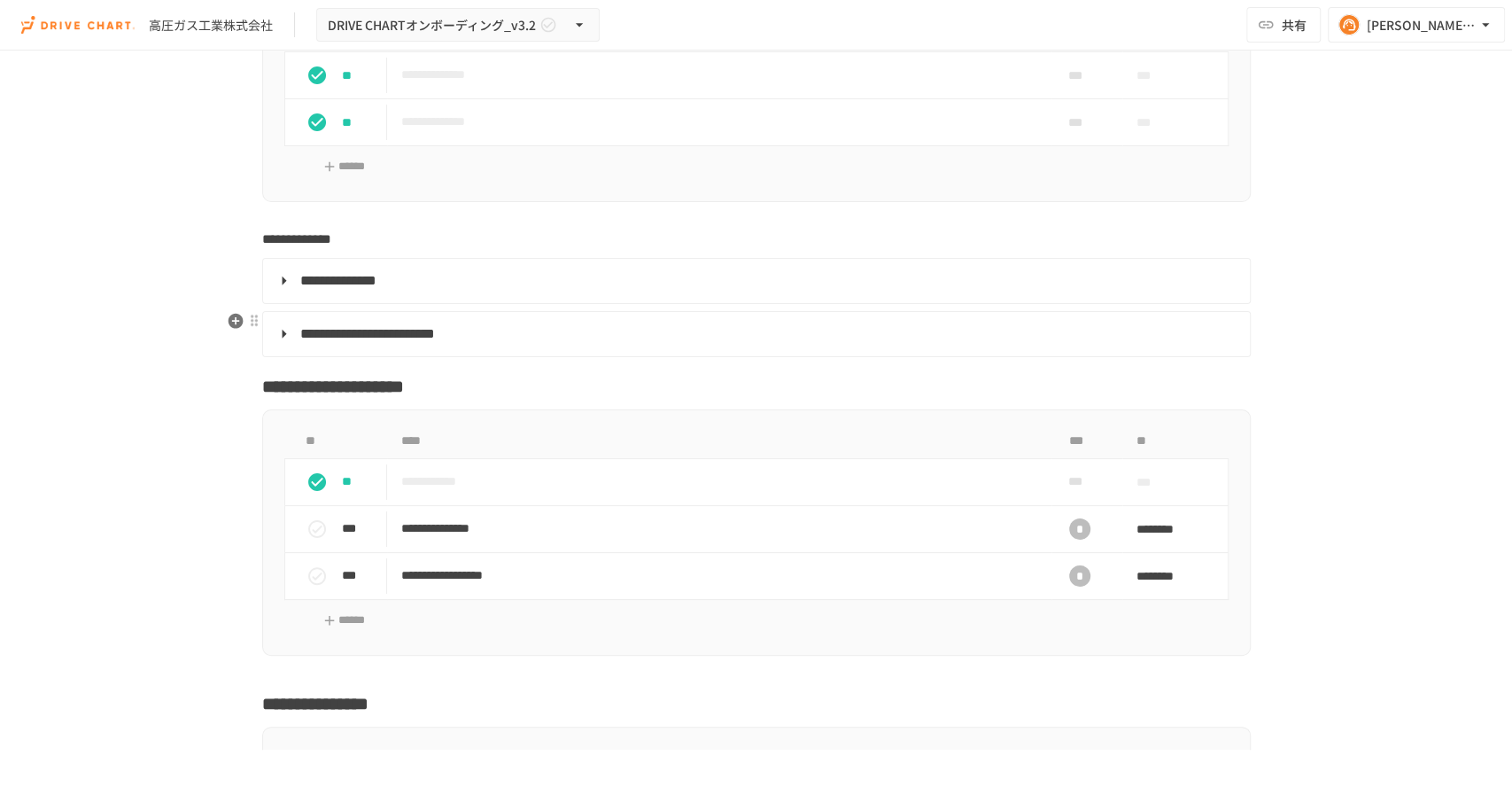 click on "**********" at bounding box center [368, 333] 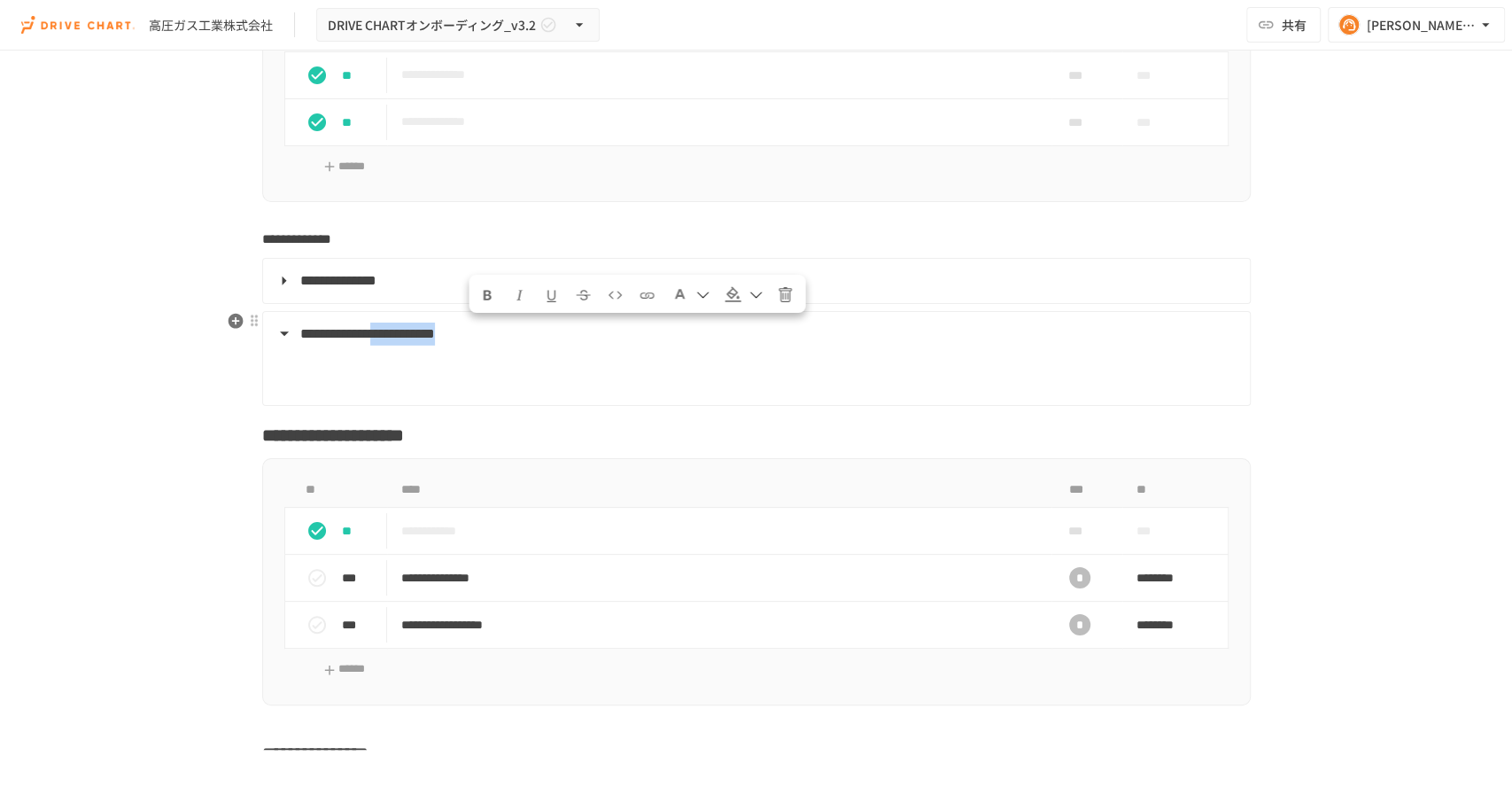 drag, startPoint x: 465, startPoint y: 332, endPoint x: 587, endPoint y: 327, distance: 122.10242 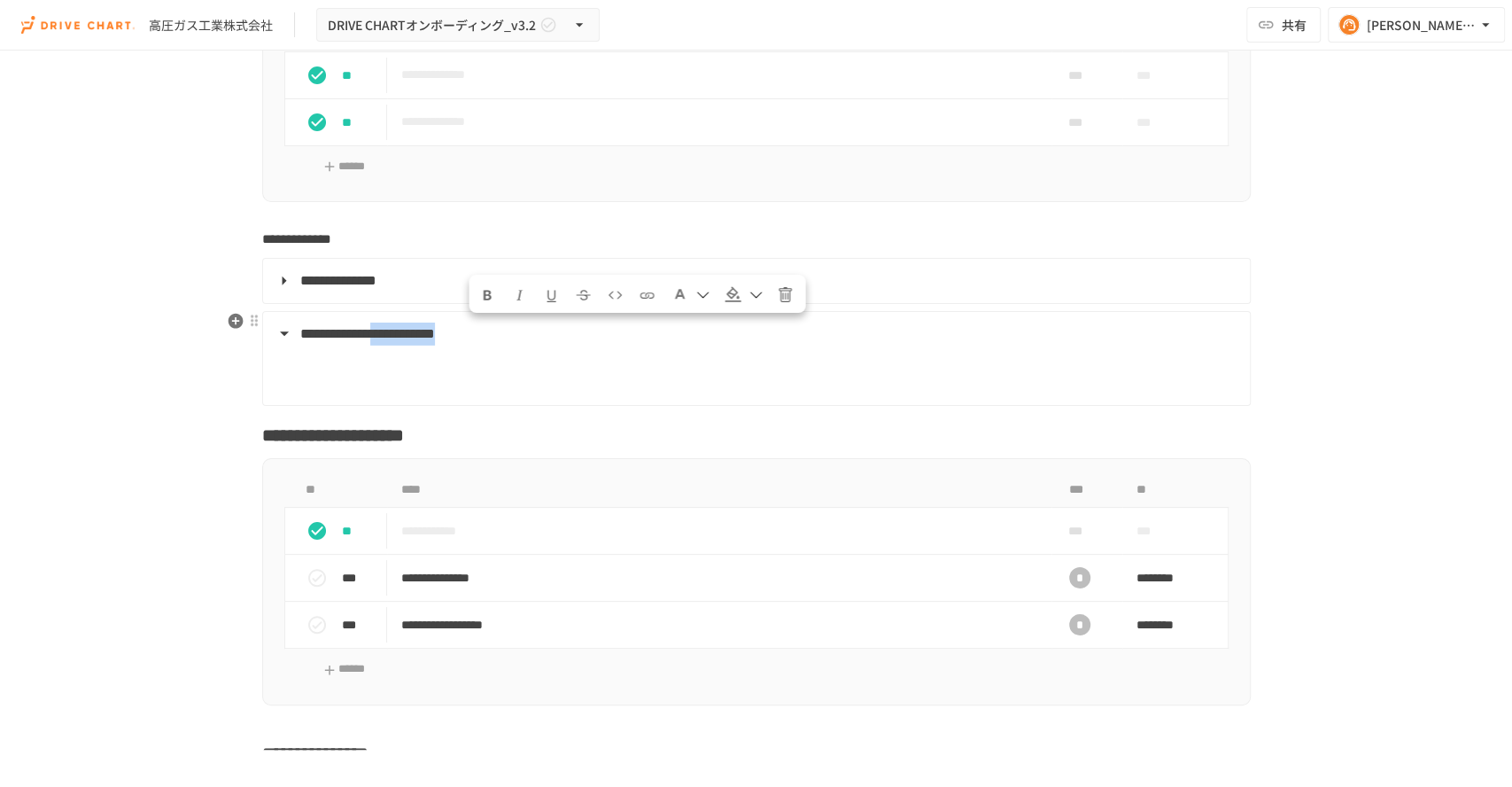 click on "**********" at bounding box center [755, 334] 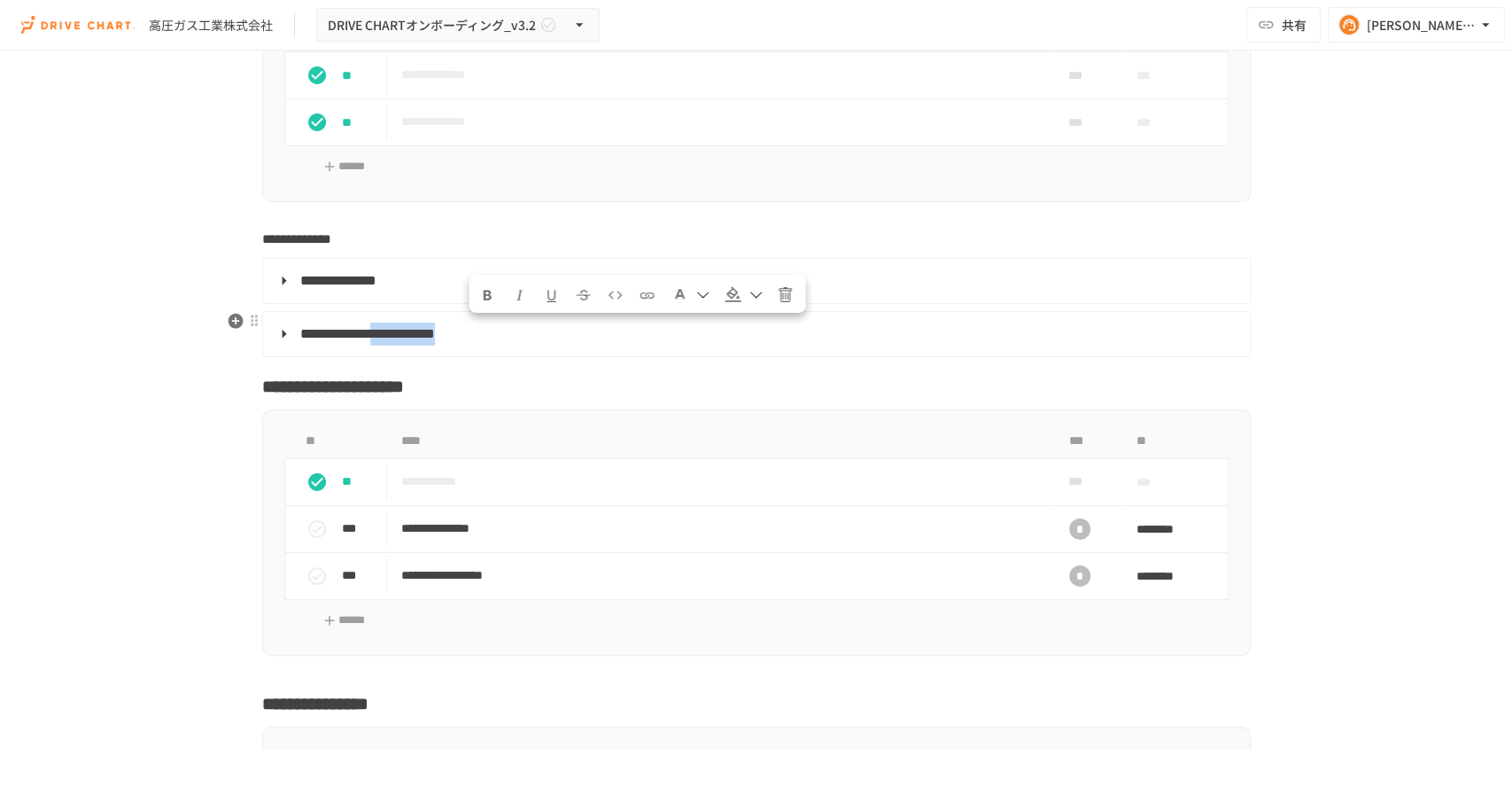 click on "**********" at bounding box center [368, 333] 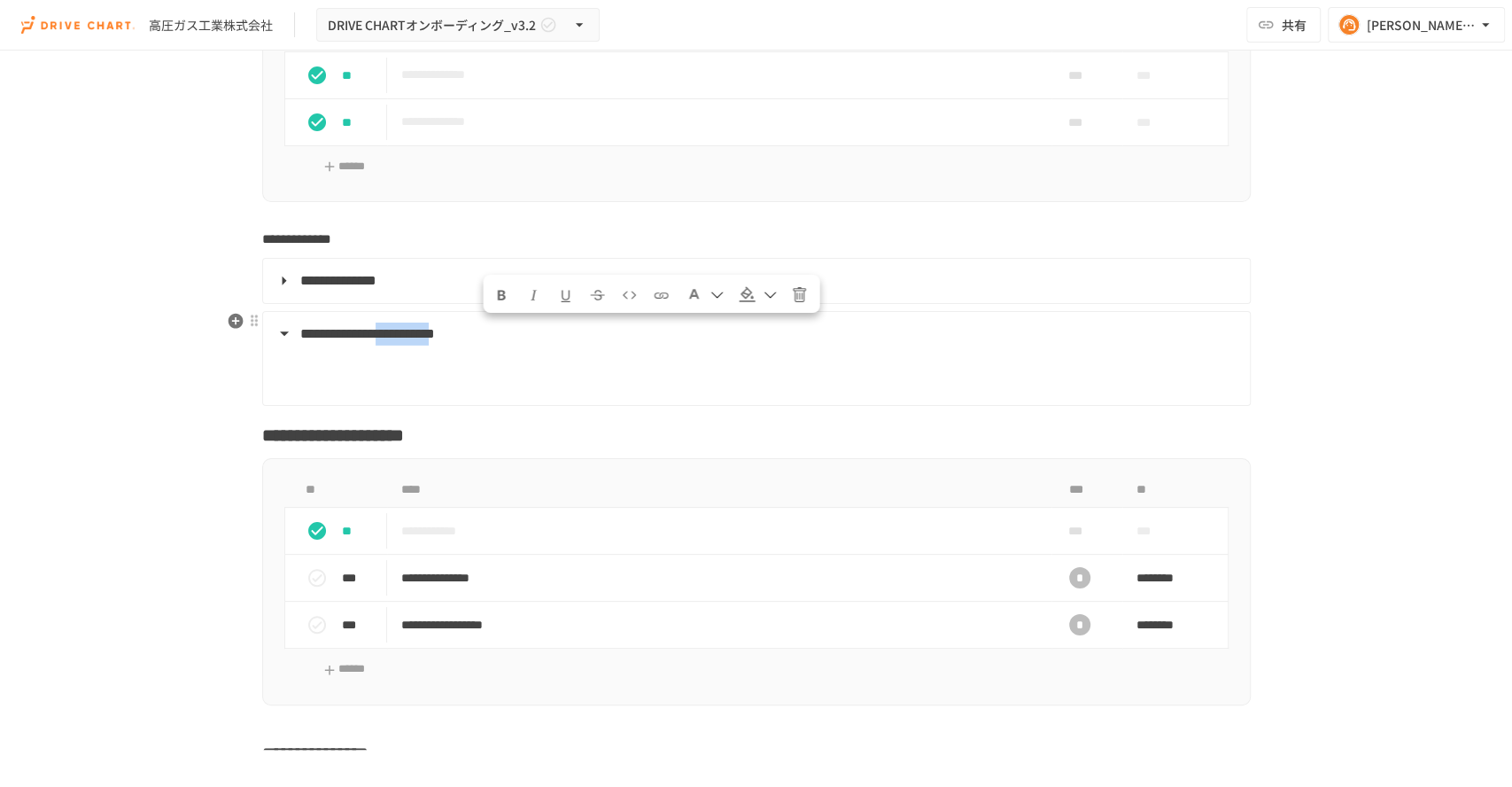 drag, startPoint x: 478, startPoint y: 337, endPoint x: 575, endPoint y: 334, distance: 97.046381 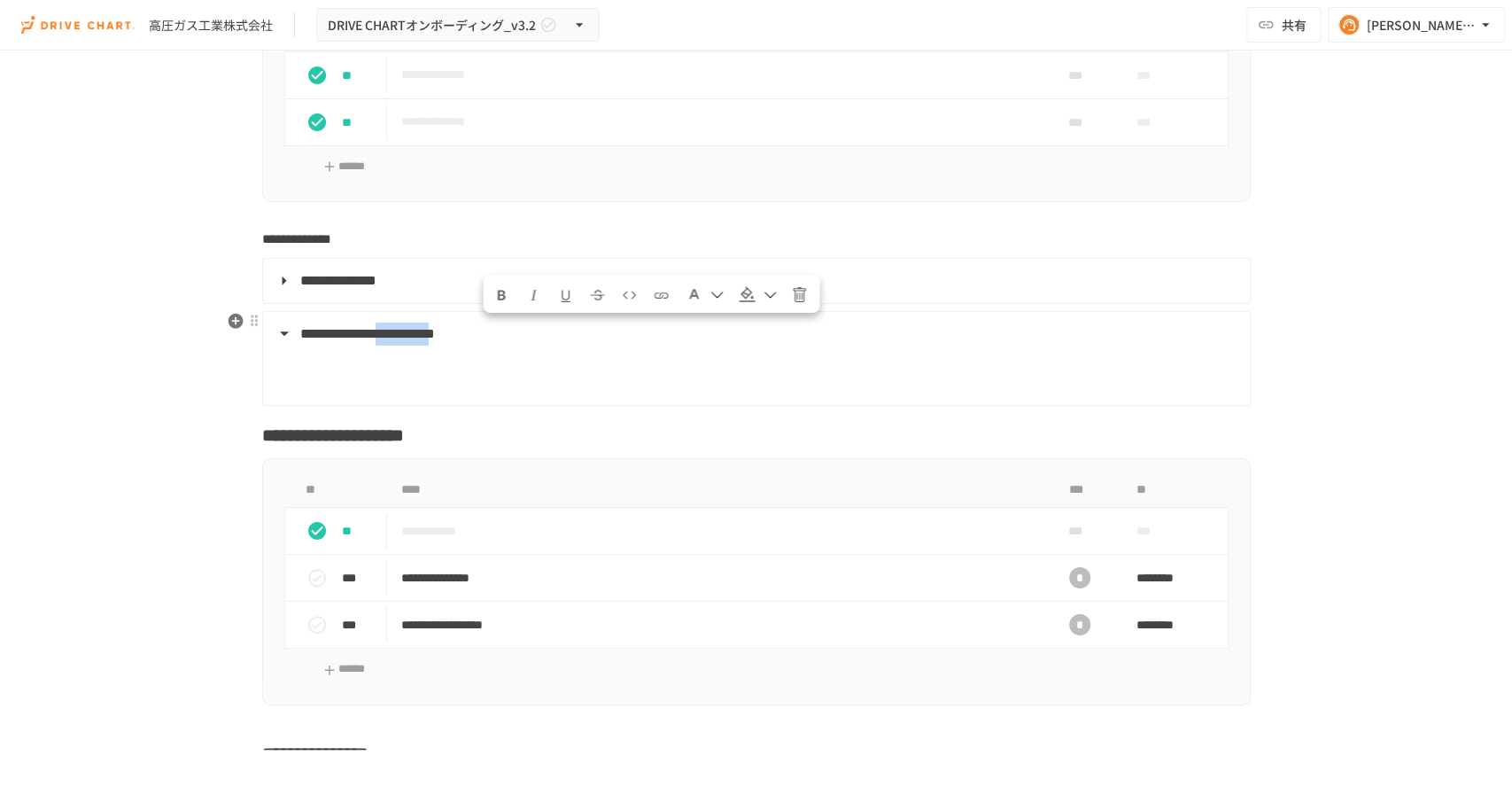 click on "**********" at bounding box center (368, 333) 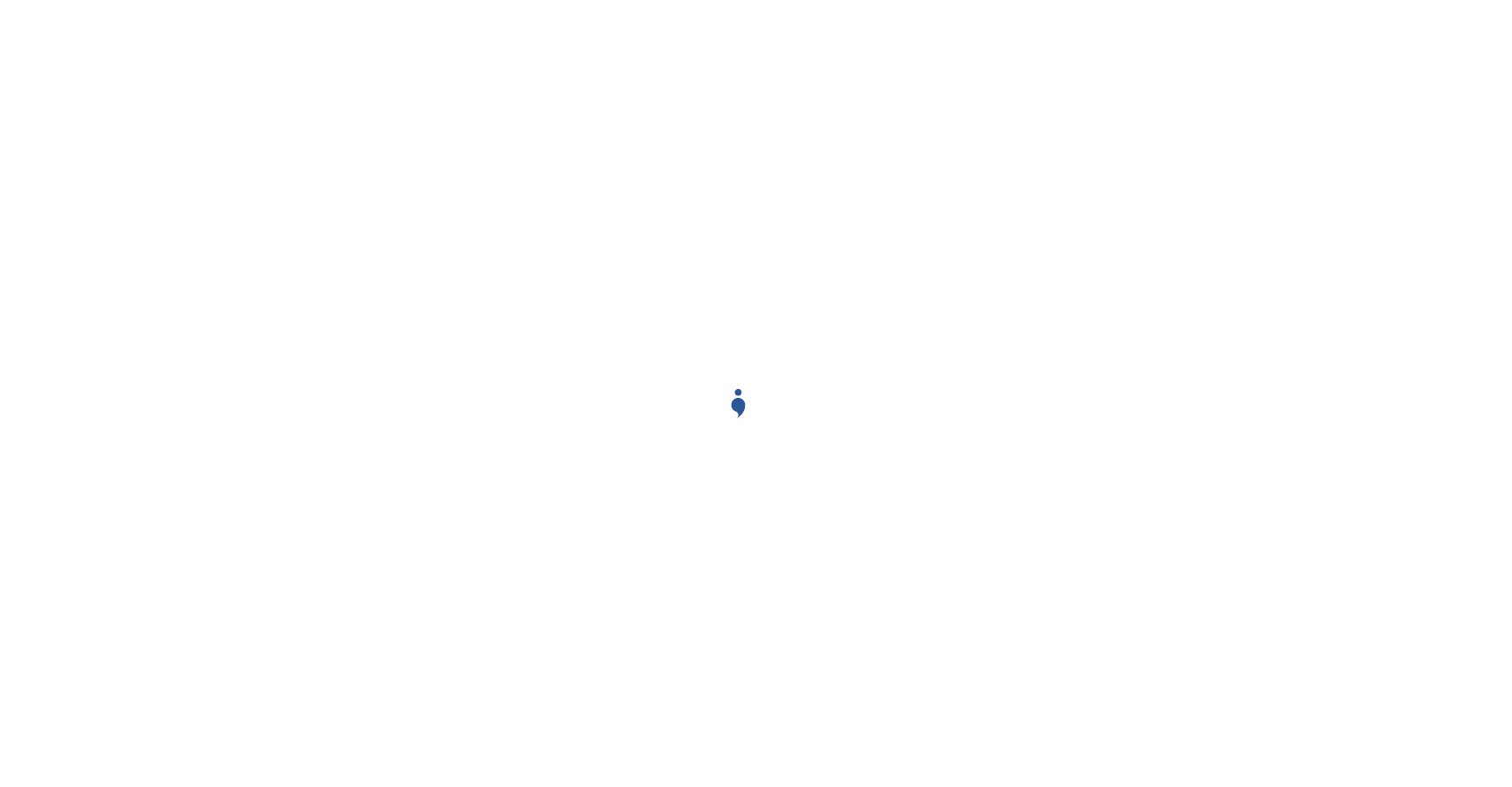 scroll, scrollTop: 0, scrollLeft: 0, axis: both 